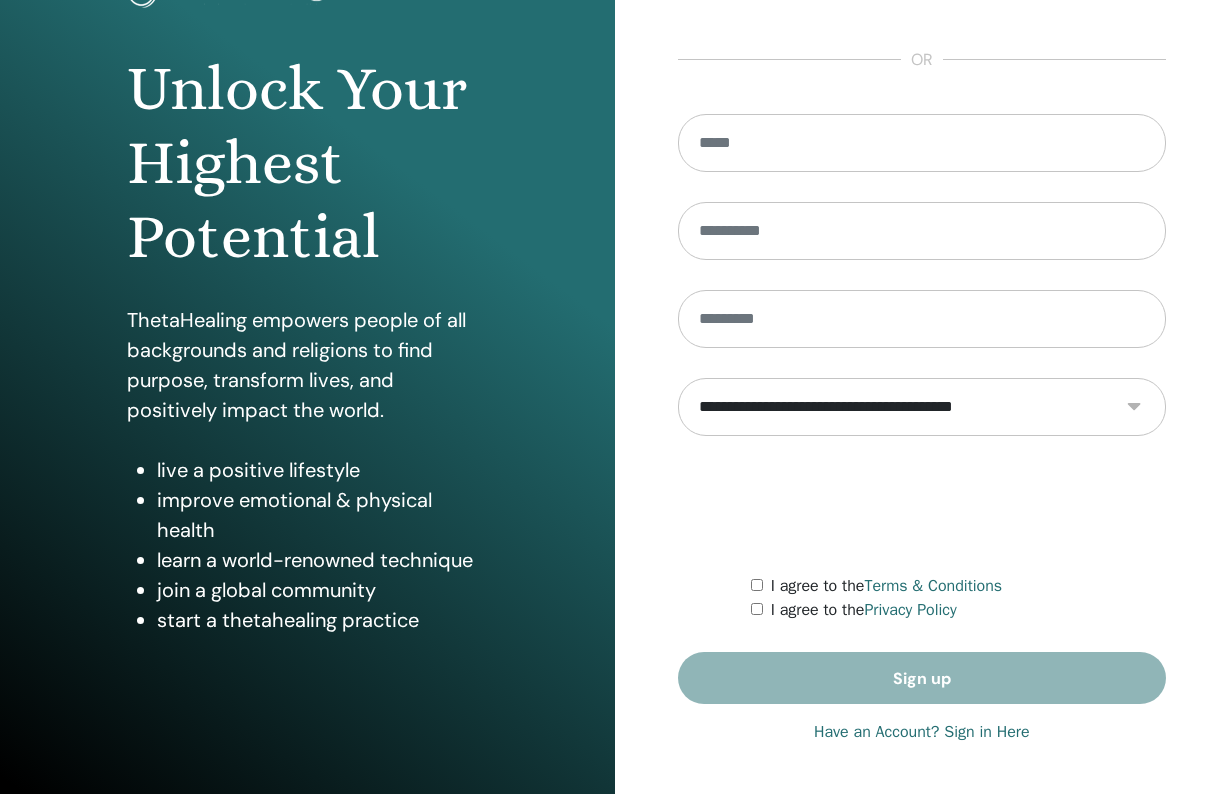 scroll, scrollTop: 166, scrollLeft: 0, axis: vertical 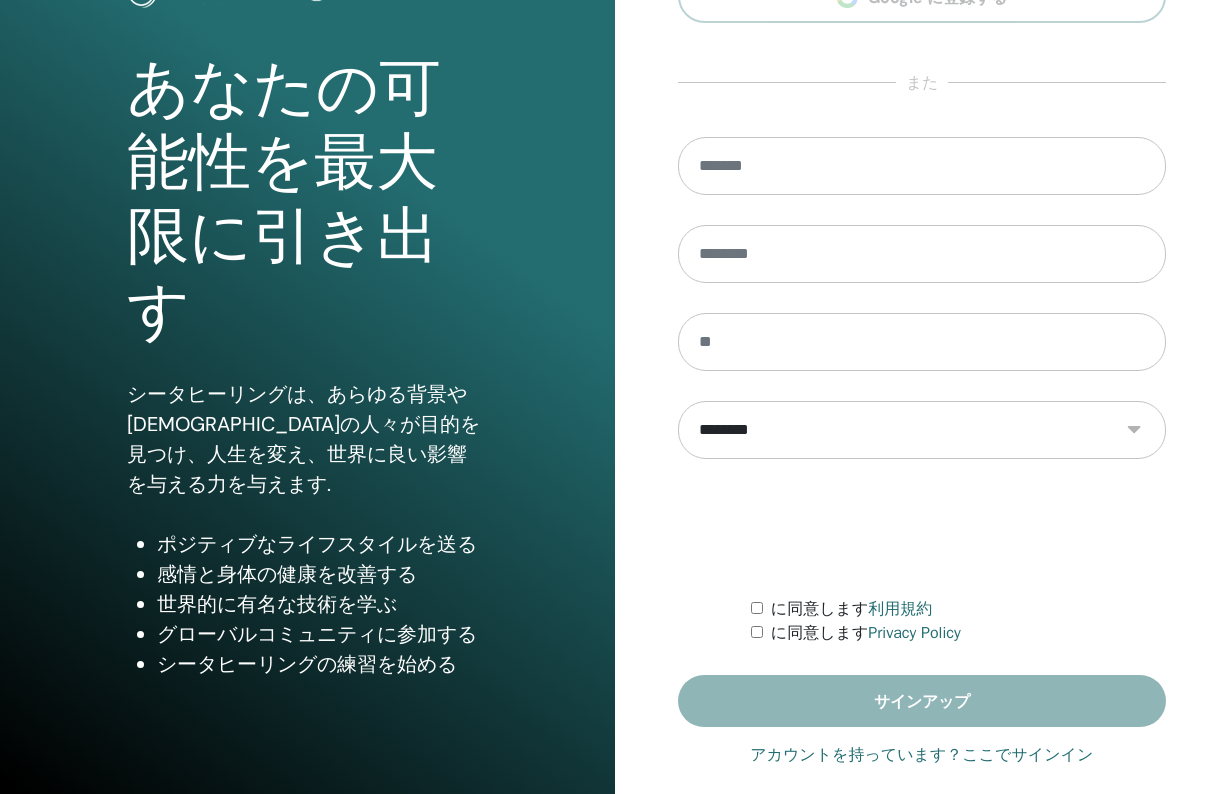 click on "アカウントを持っています？ここでサインイン" at bounding box center [921, 755] 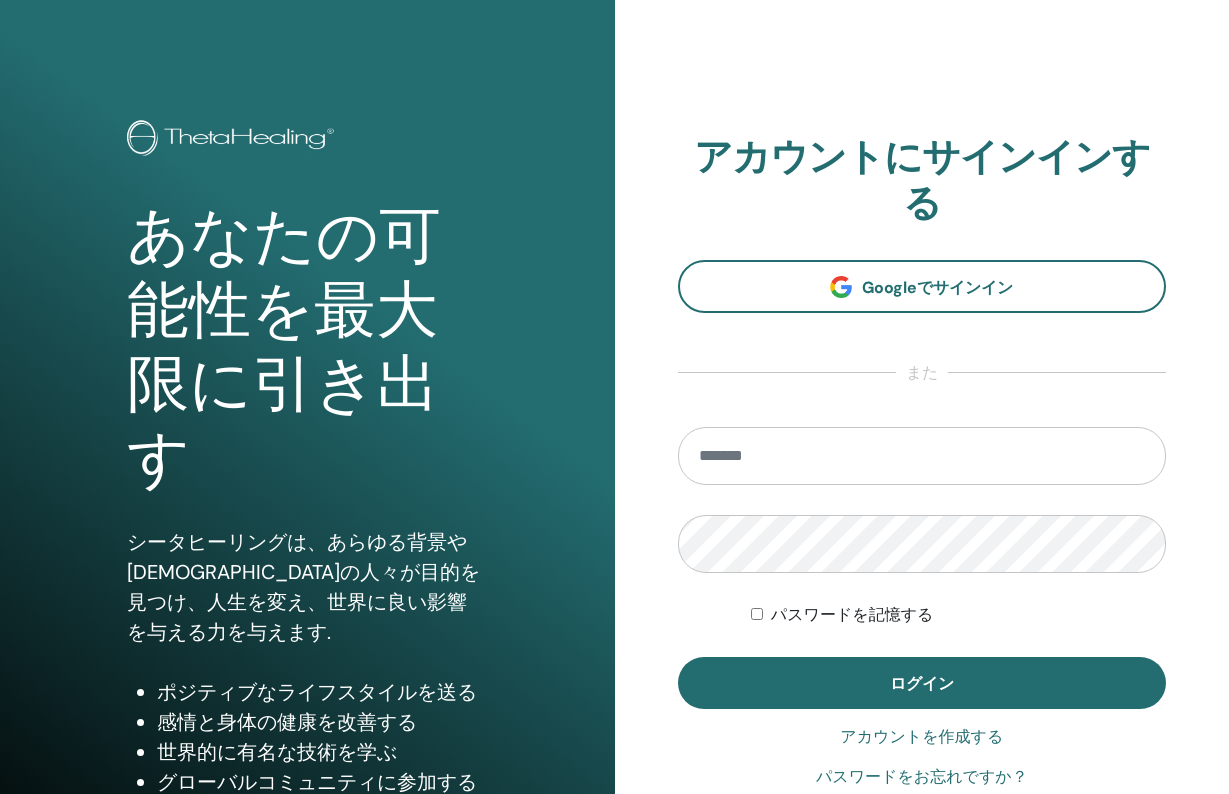 scroll, scrollTop: 0, scrollLeft: 0, axis: both 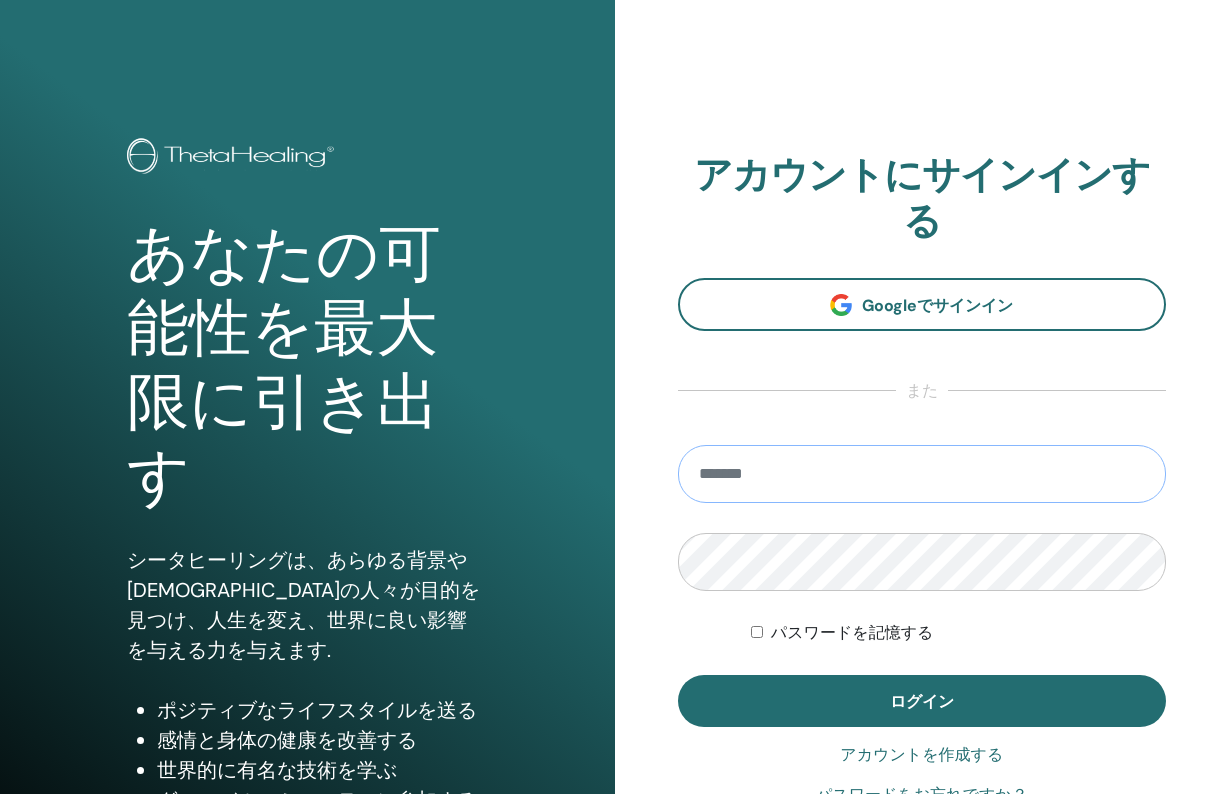 type on "**********" 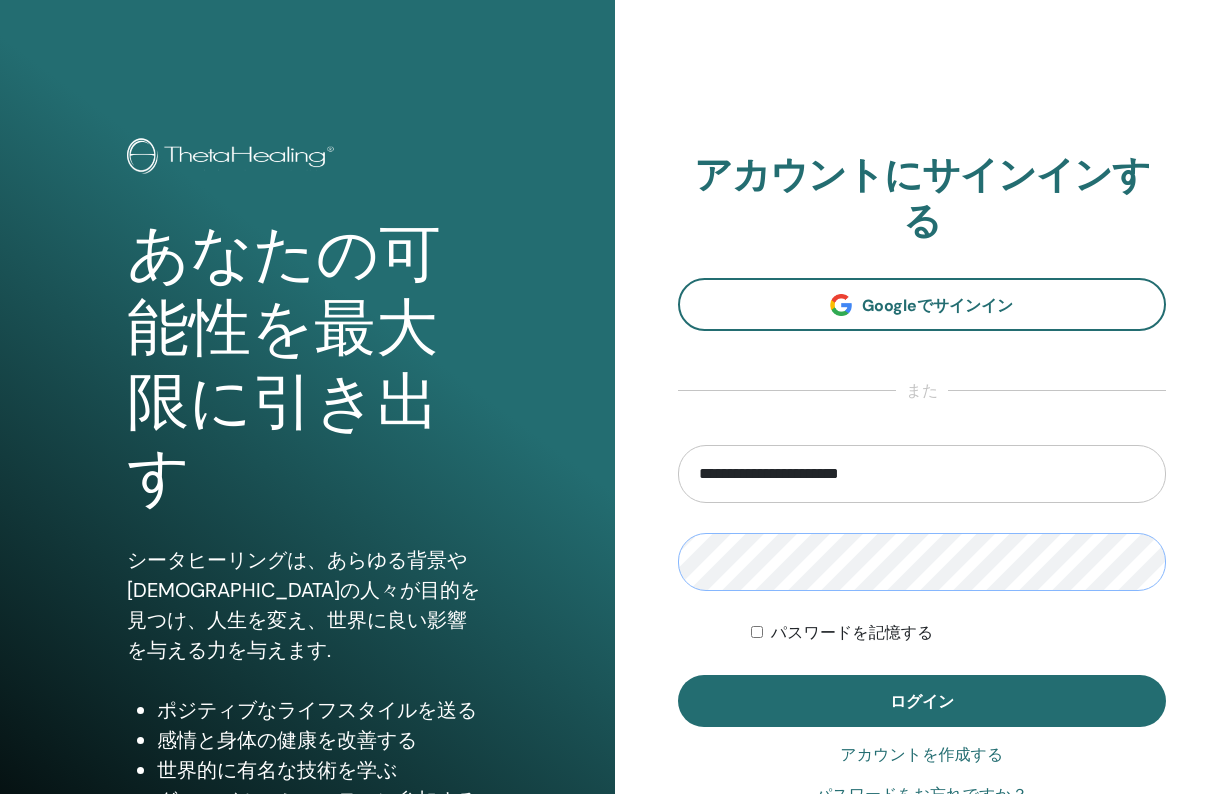 click on "ログイン" at bounding box center (922, 701) 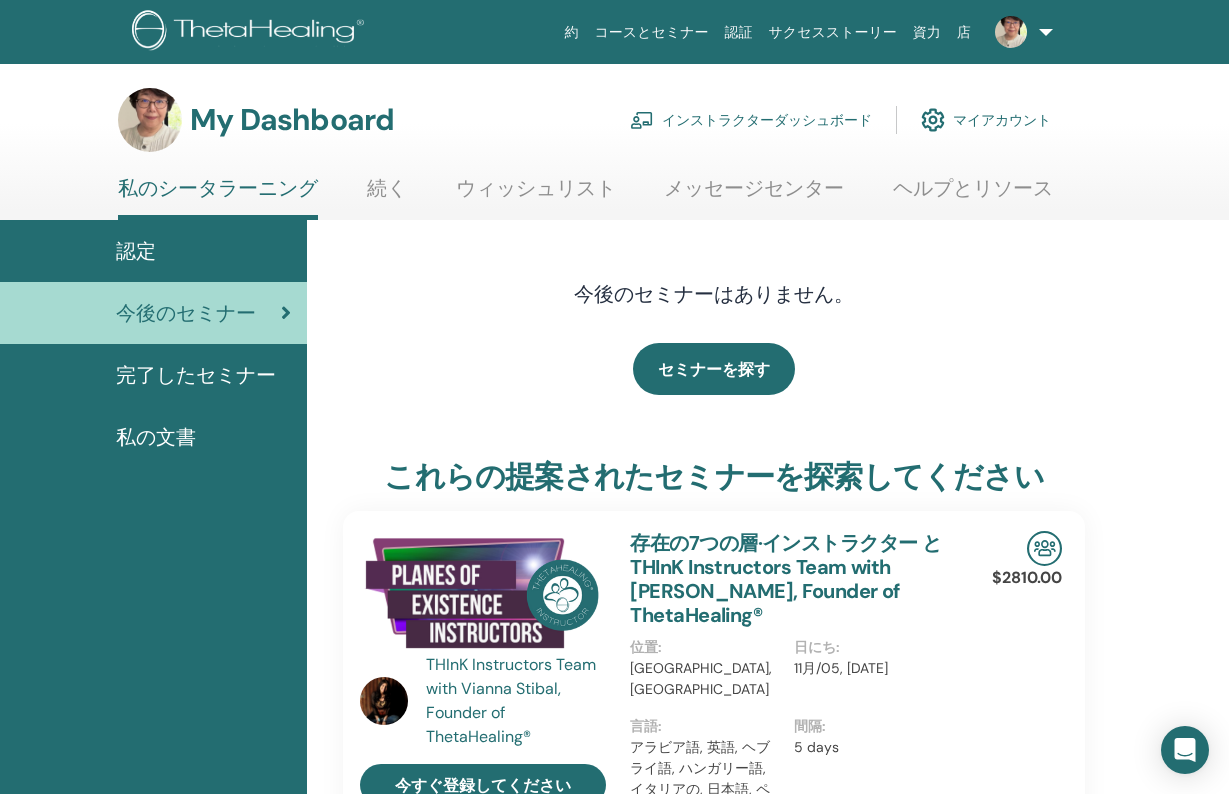 scroll, scrollTop: 0, scrollLeft: 0, axis: both 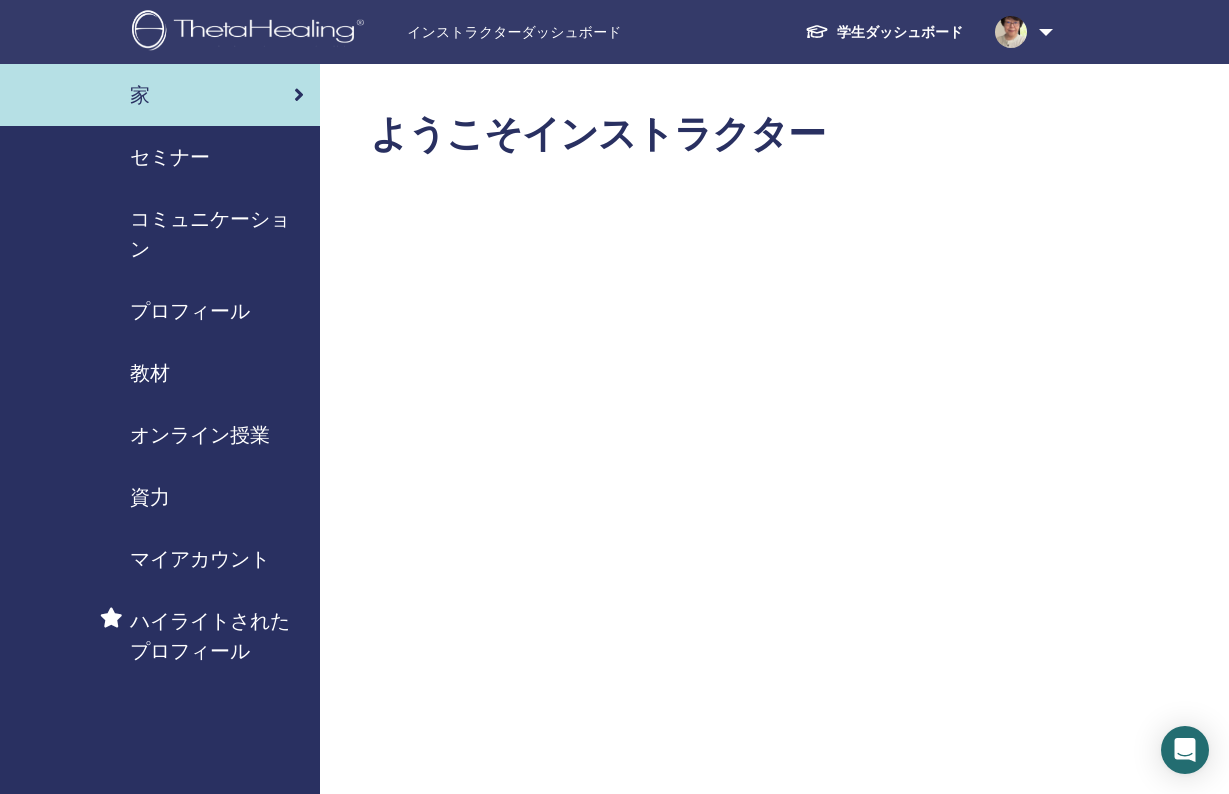 click on "セミナー" at bounding box center (170, 157) 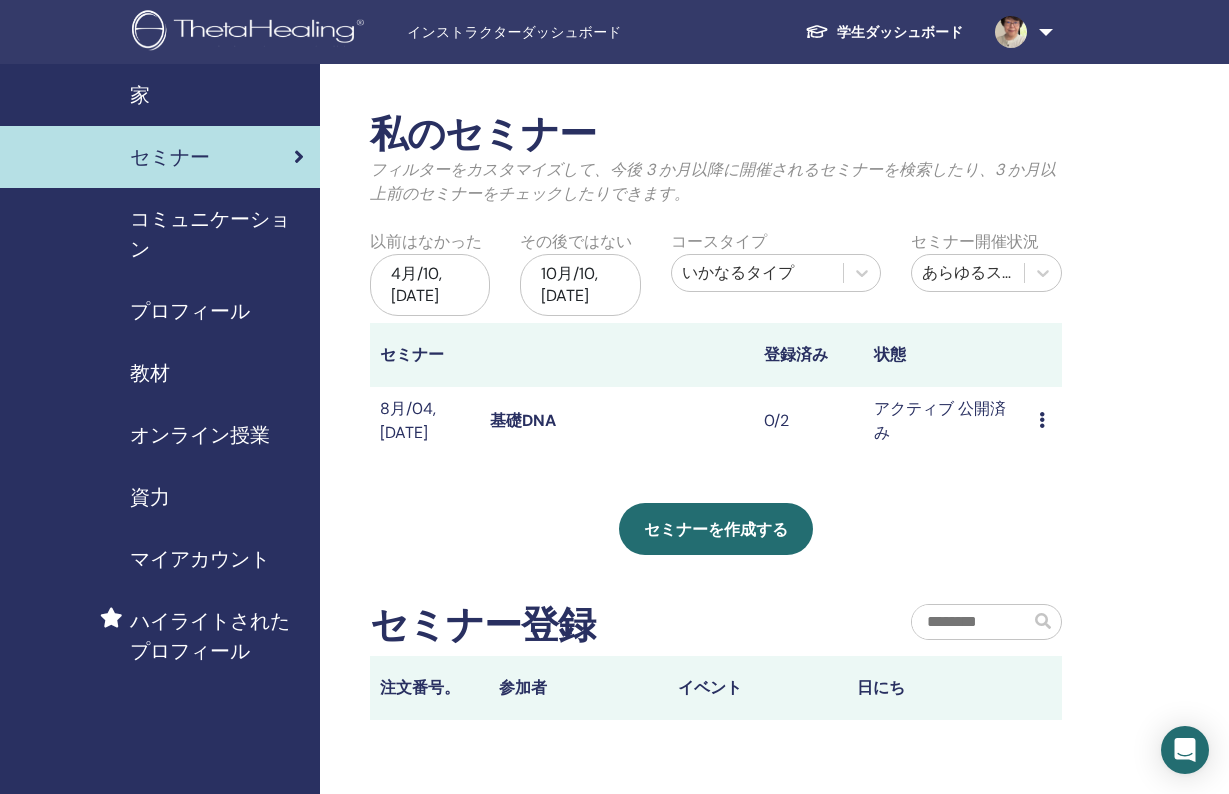 scroll, scrollTop: 0, scrollLeft: 0, axis: both 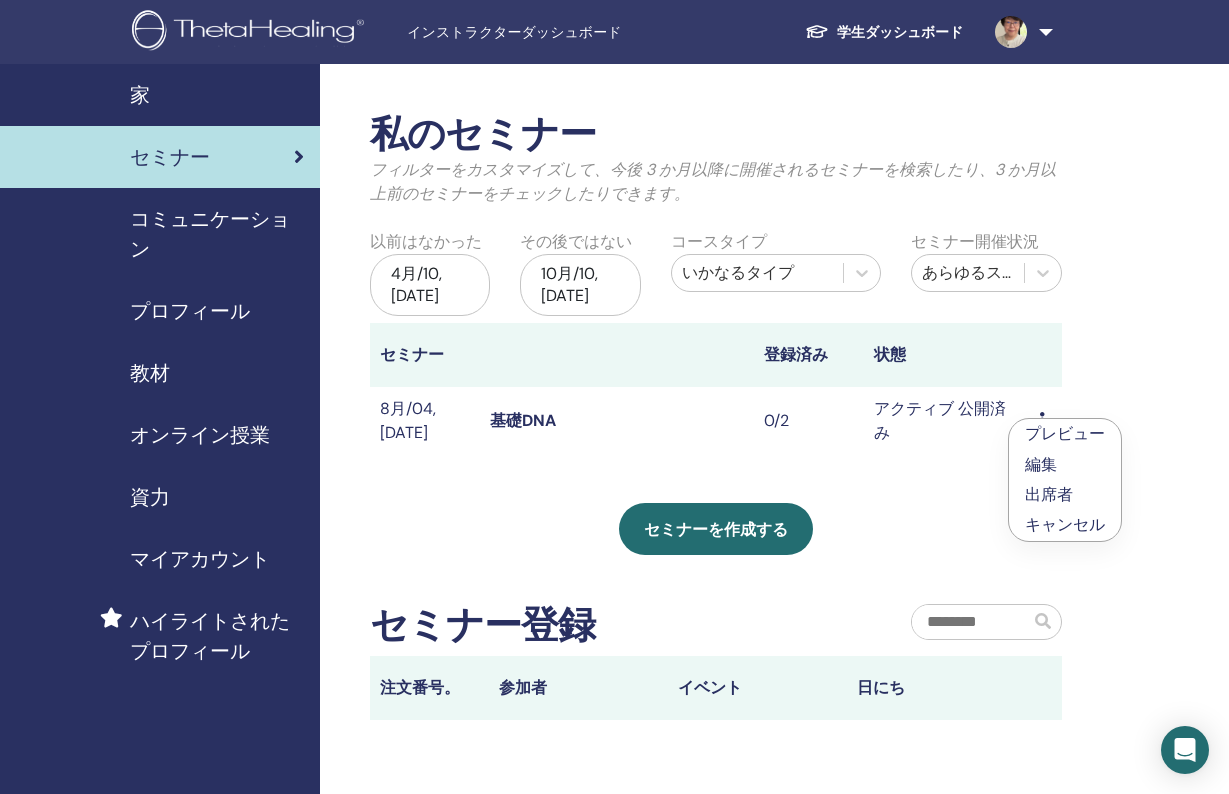 click on "編集" at bounding box center (1041, 464) 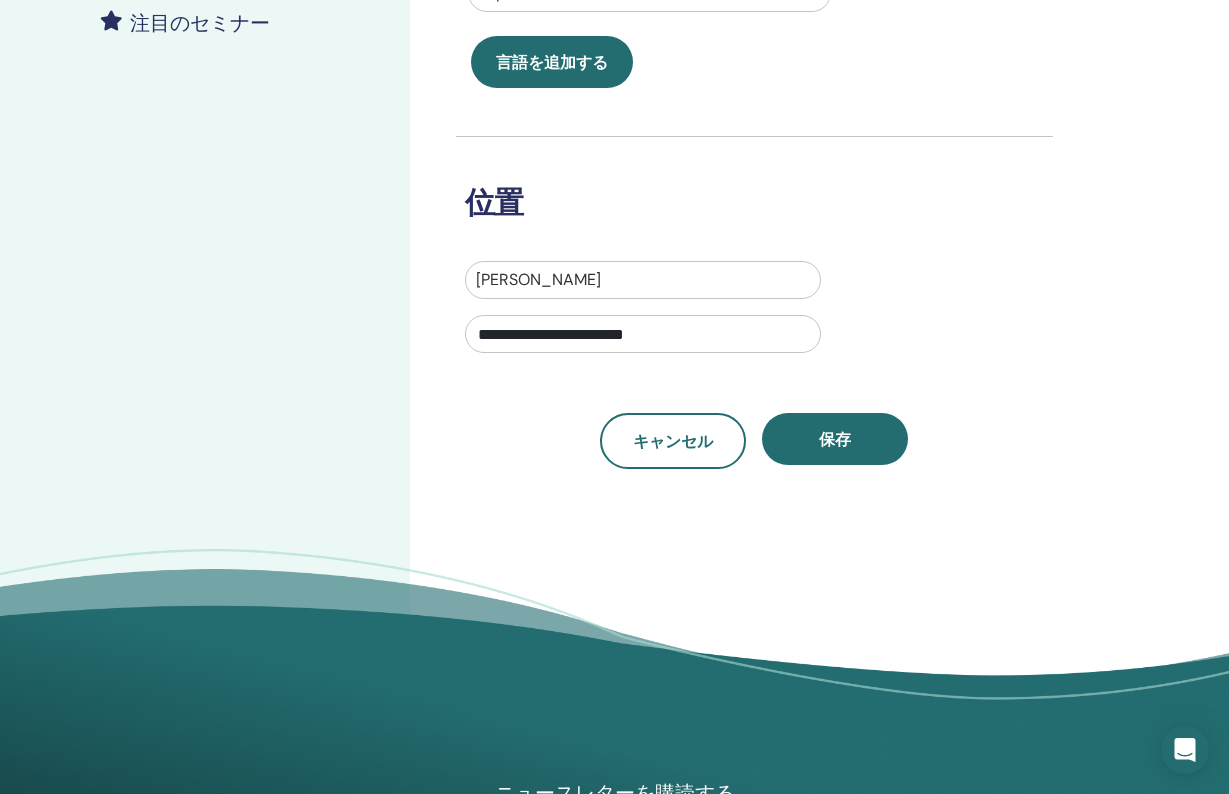 scroll, scrollTop: 571, scrollLeft: 0, axis: vertical 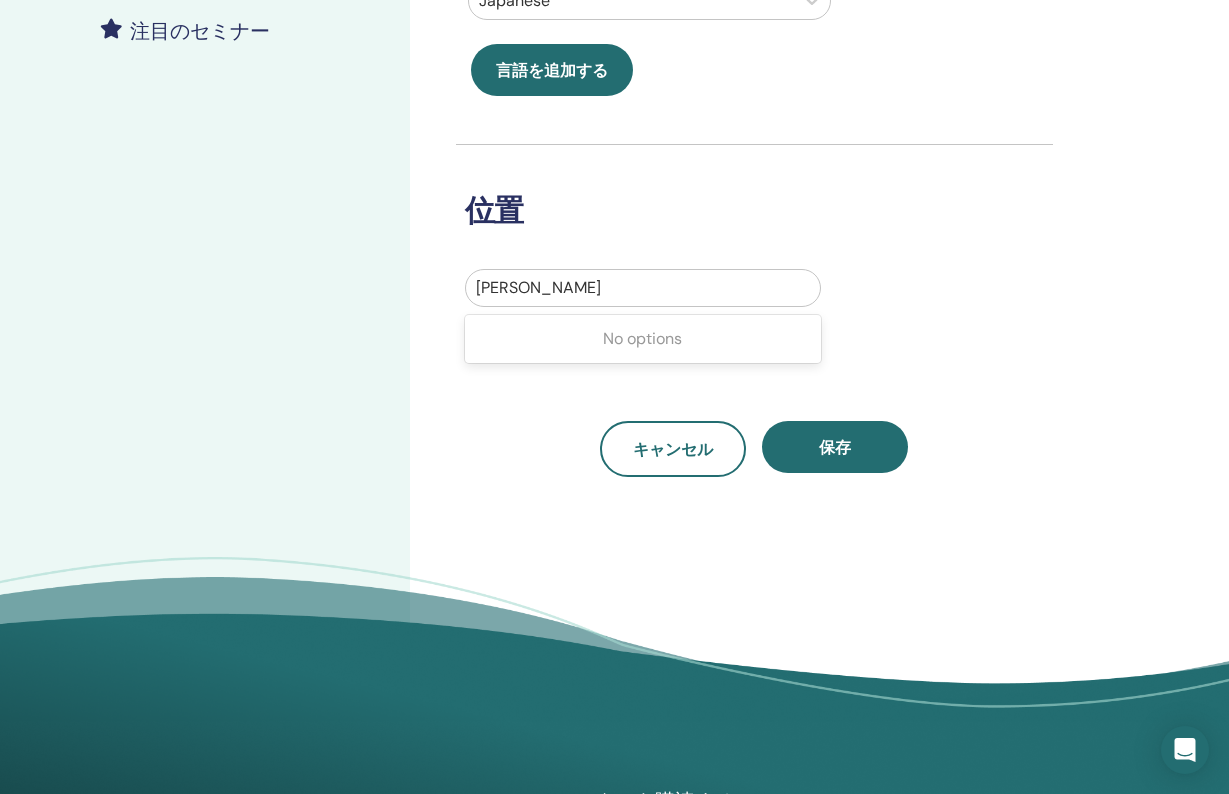 click on "[PERSON_NAME]" at bounding box center (643, 288) 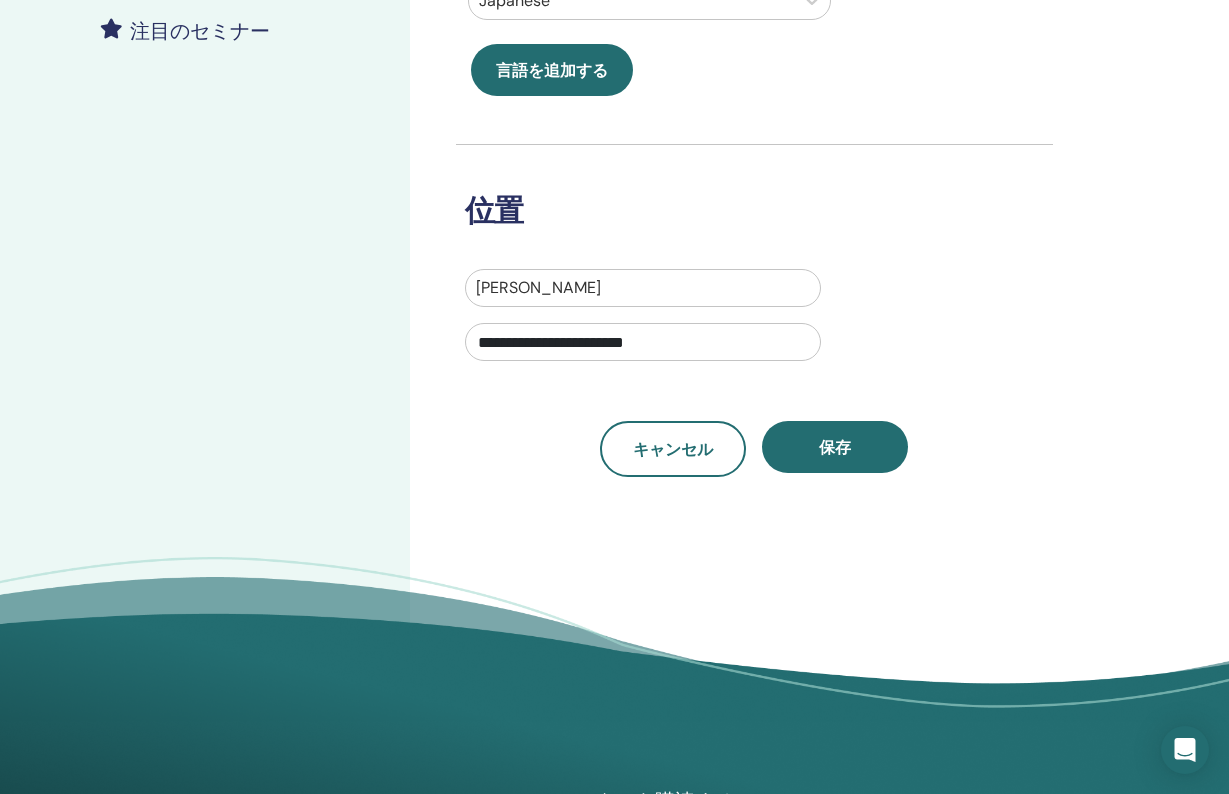 click on "[PERSON_NAME]" at bounding box center (643, 288) 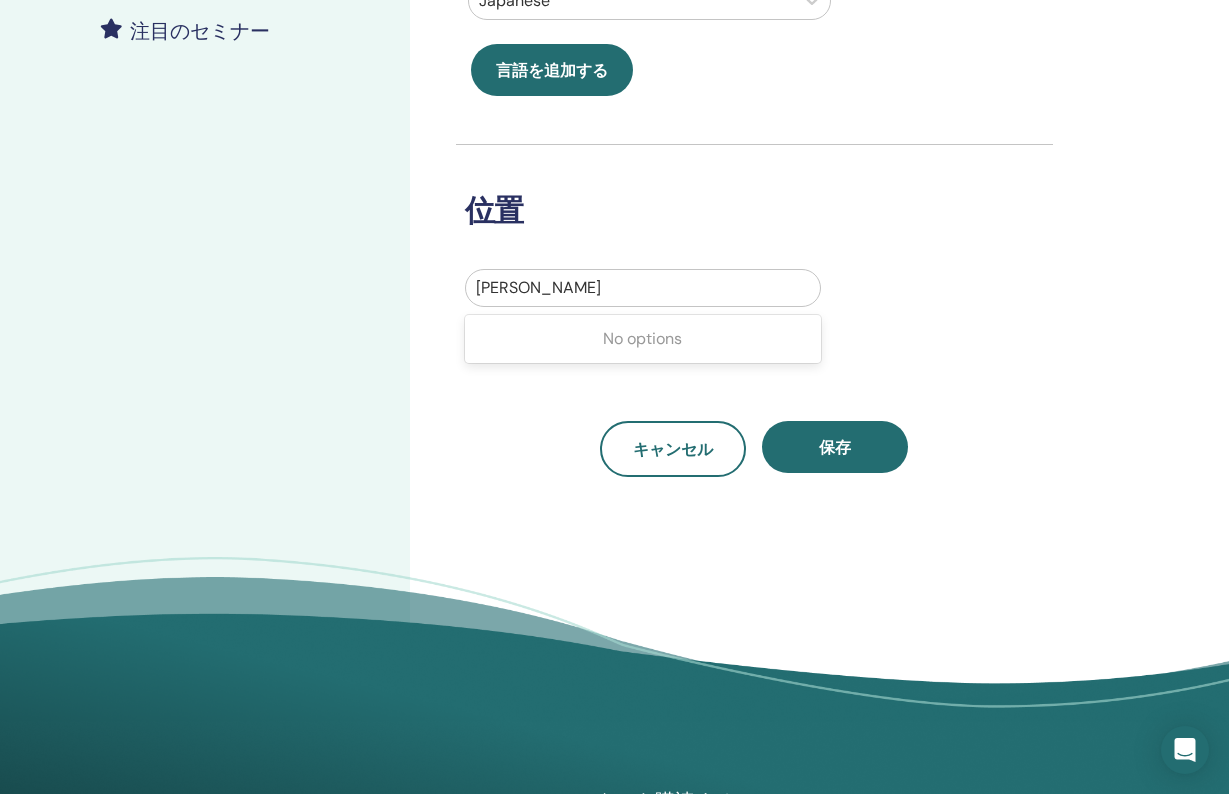 click on "[PERSON_NAME]" at bounding box center [643, 288] 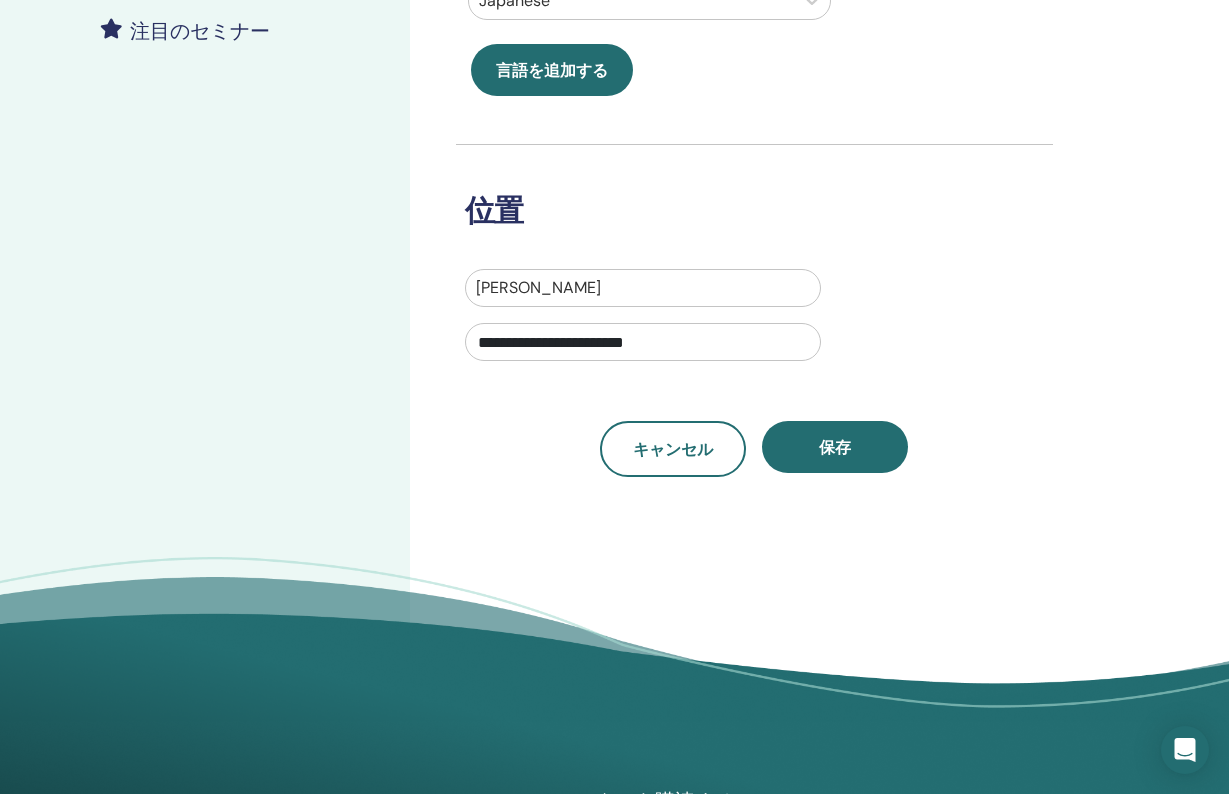click at bounding box center [643, 288] 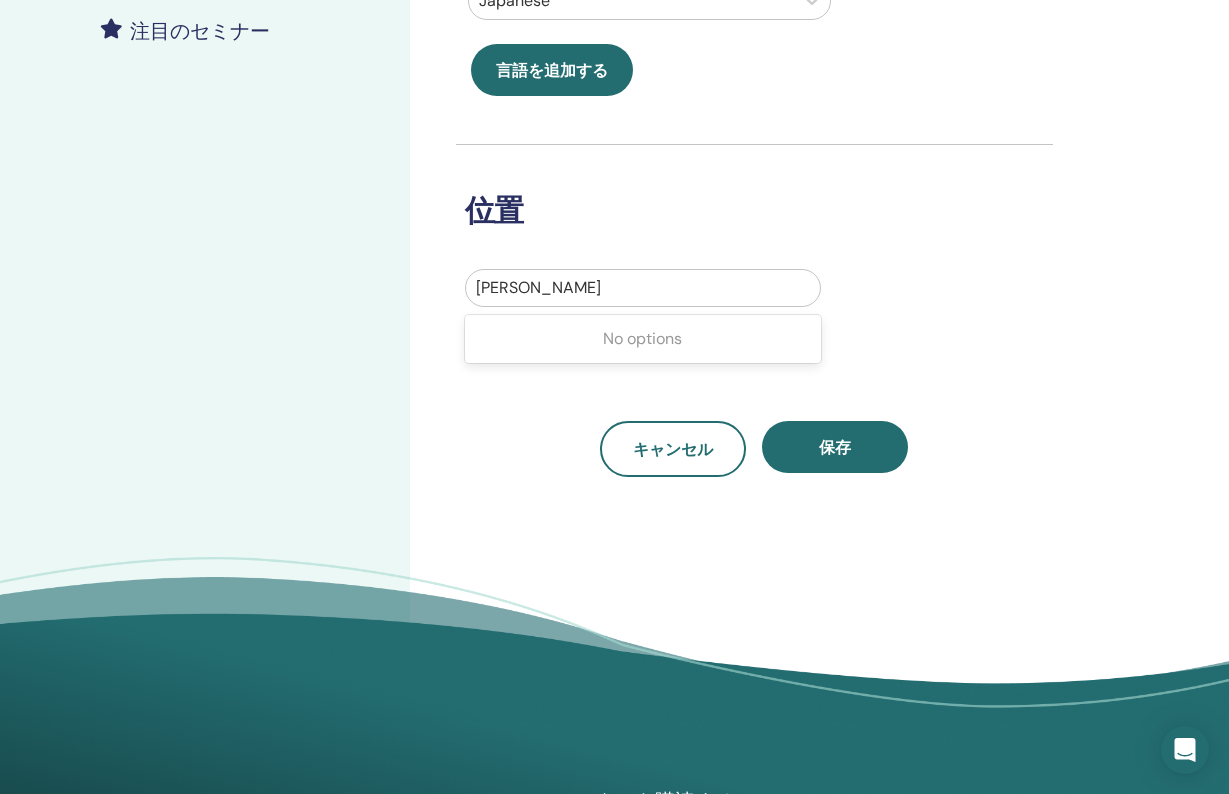 click at bounding box center (643, 288) 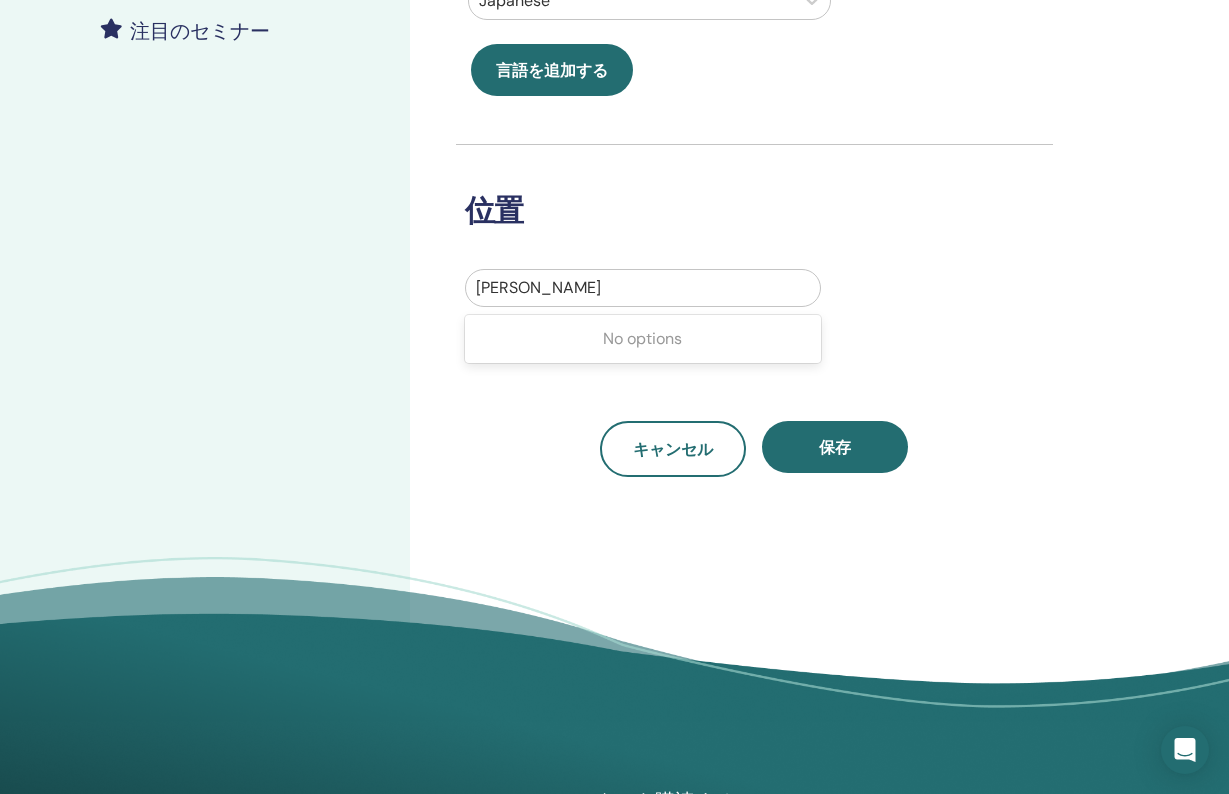 click at bounding box center [643, 288] 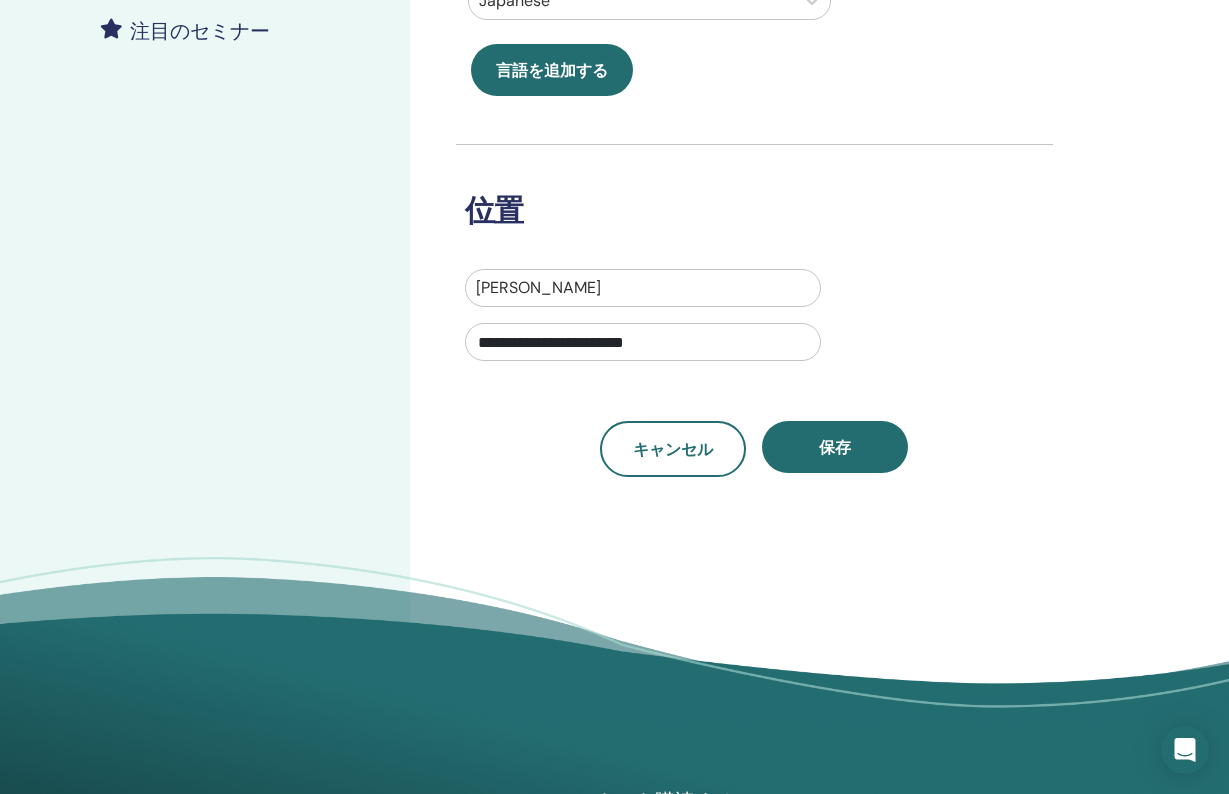 type on "*" 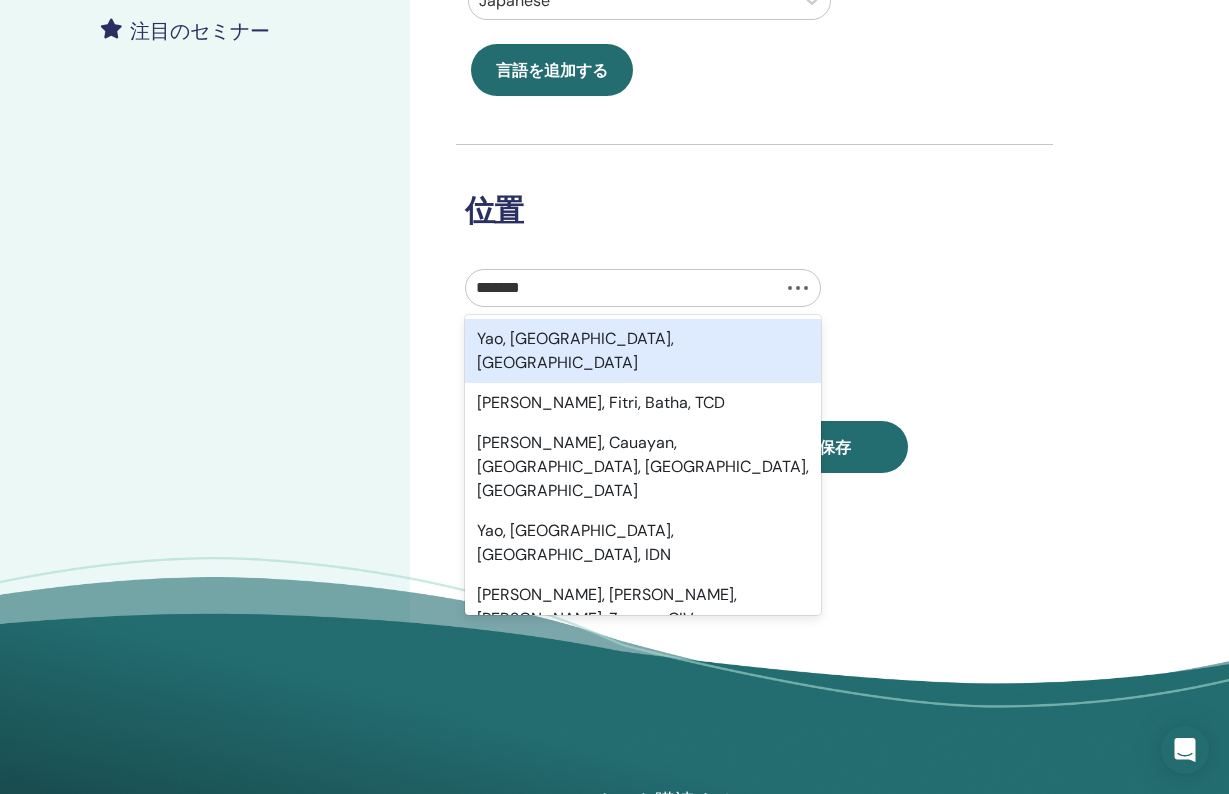 type on "********" 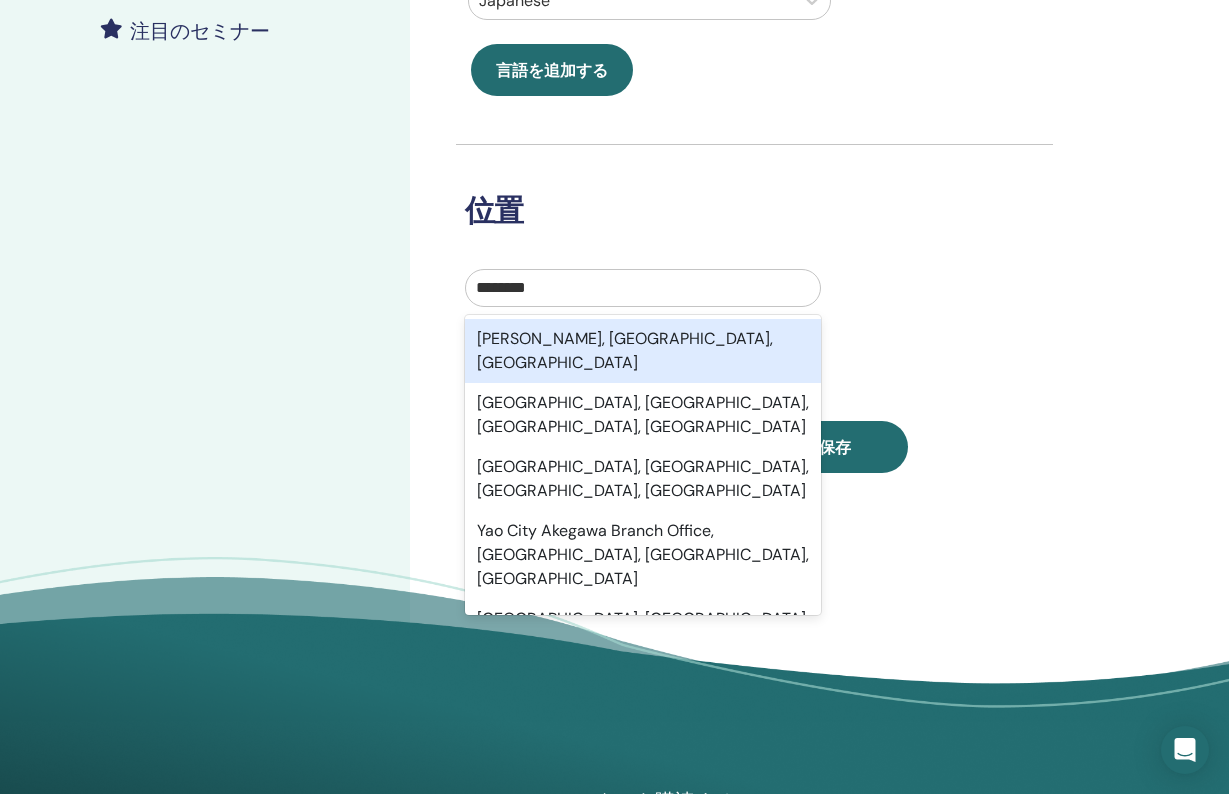 click on "[PERSON_NAME], [GEOGRAPHIC_DATA], [GEOGRAPHIC_DATA]" at bounding box center [643, 351] 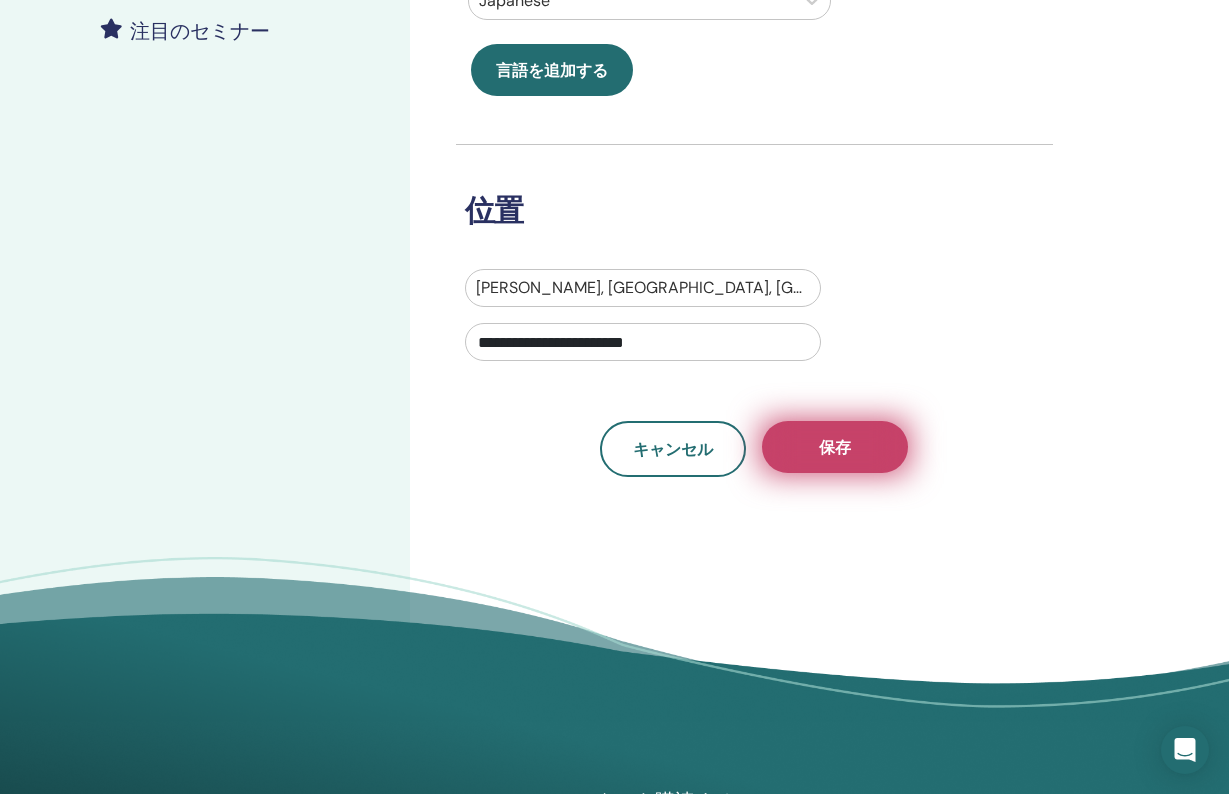 click on "保存" at bounding box center (835, 447) 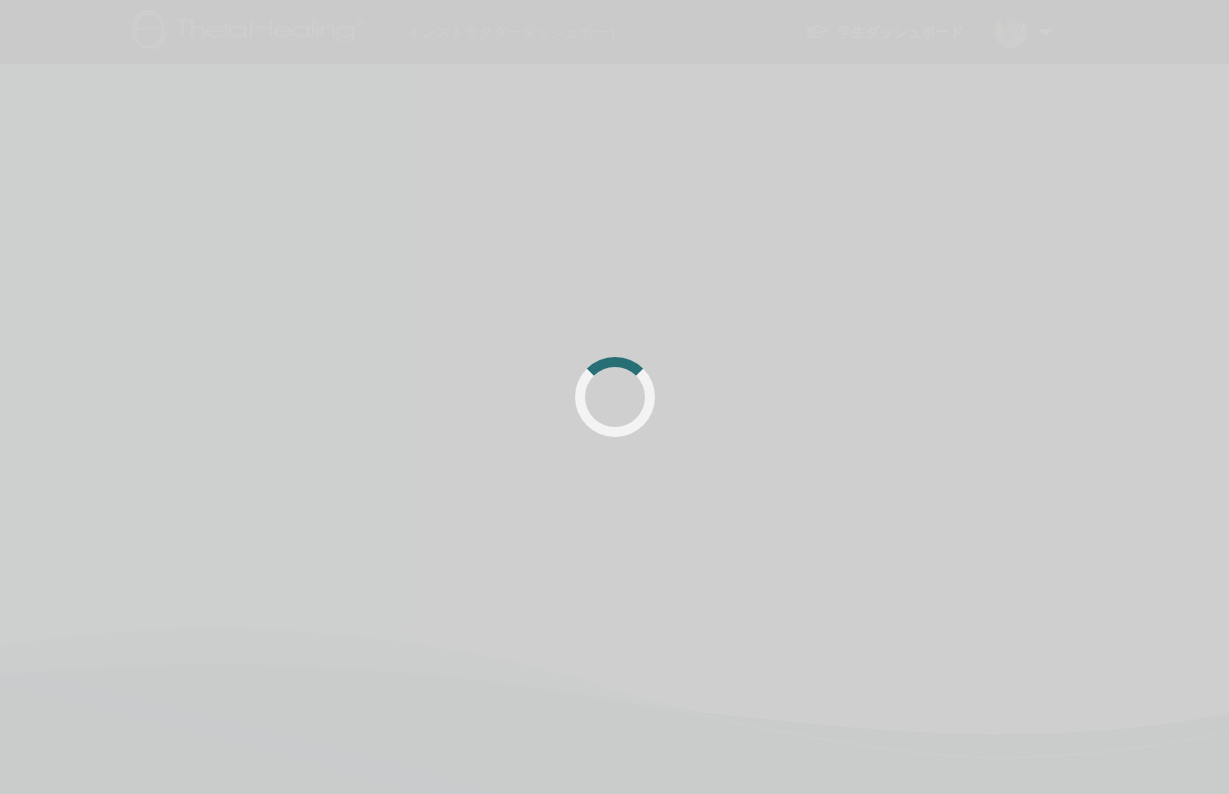 scroll, scrollTop: 571, scrollLeft: 0, axis: vertical 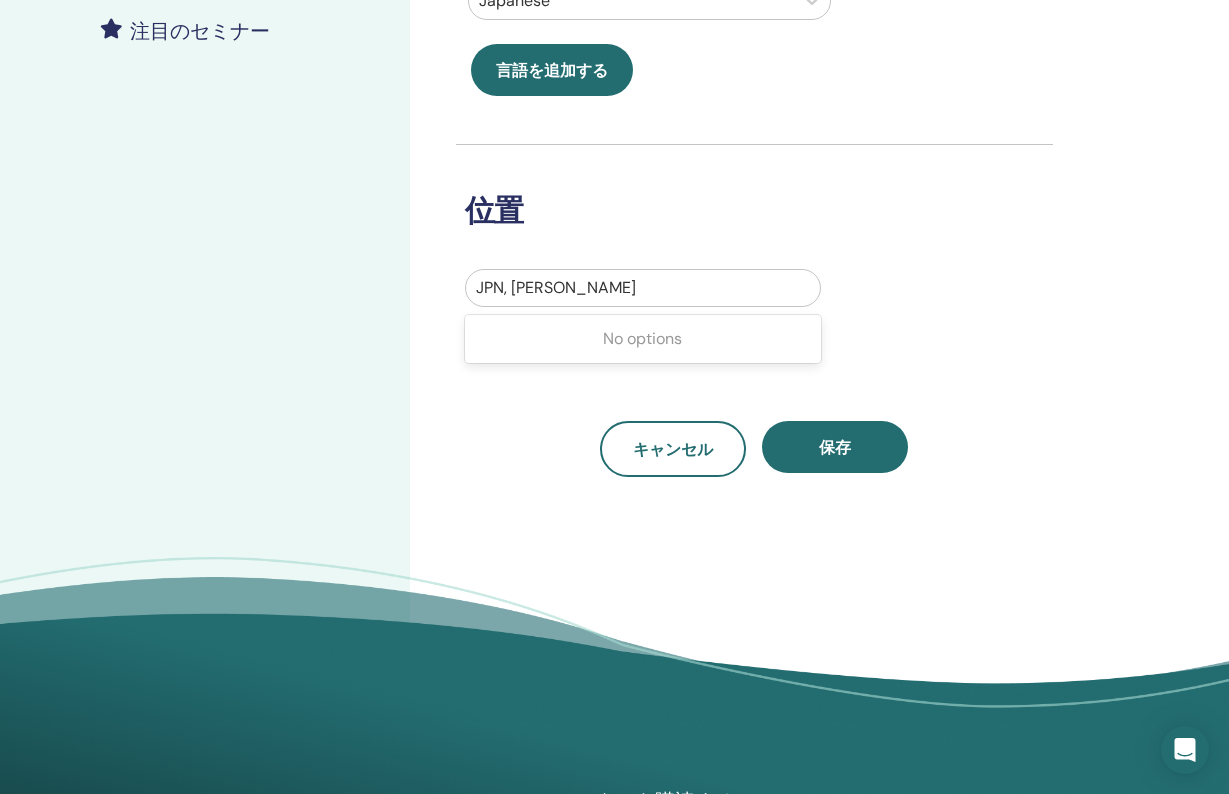 drag, startPoint x: 510, startPoint y: 281, endPoint x: 522, endPoint y: 281, distance: 12 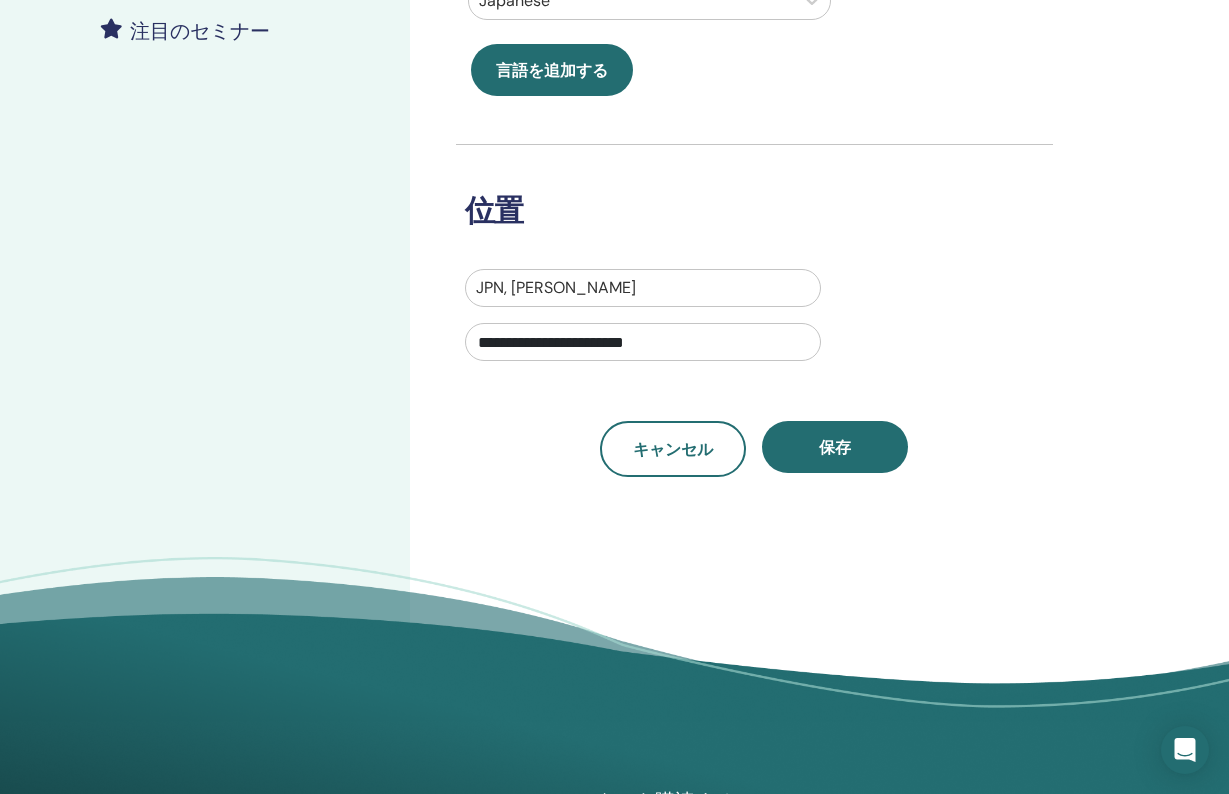 click at bounding box center [643, 288] 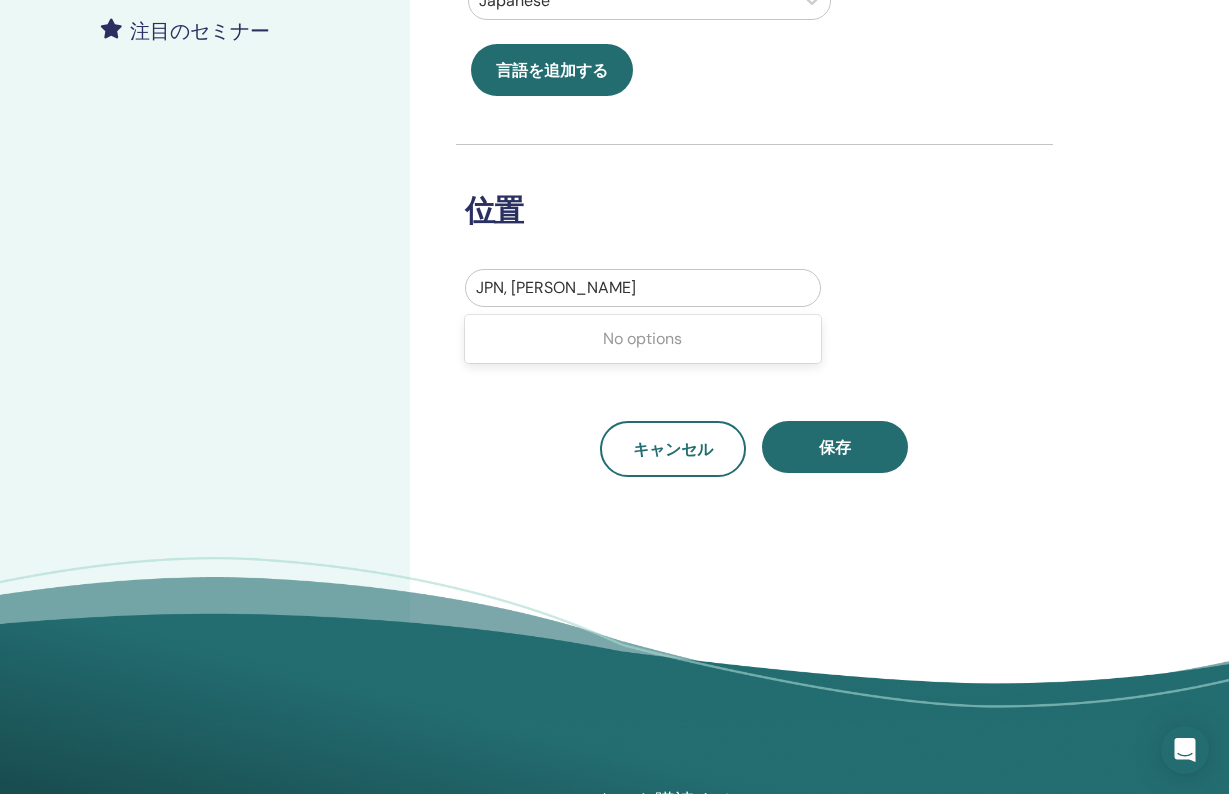click at bounding box center [643, 288] 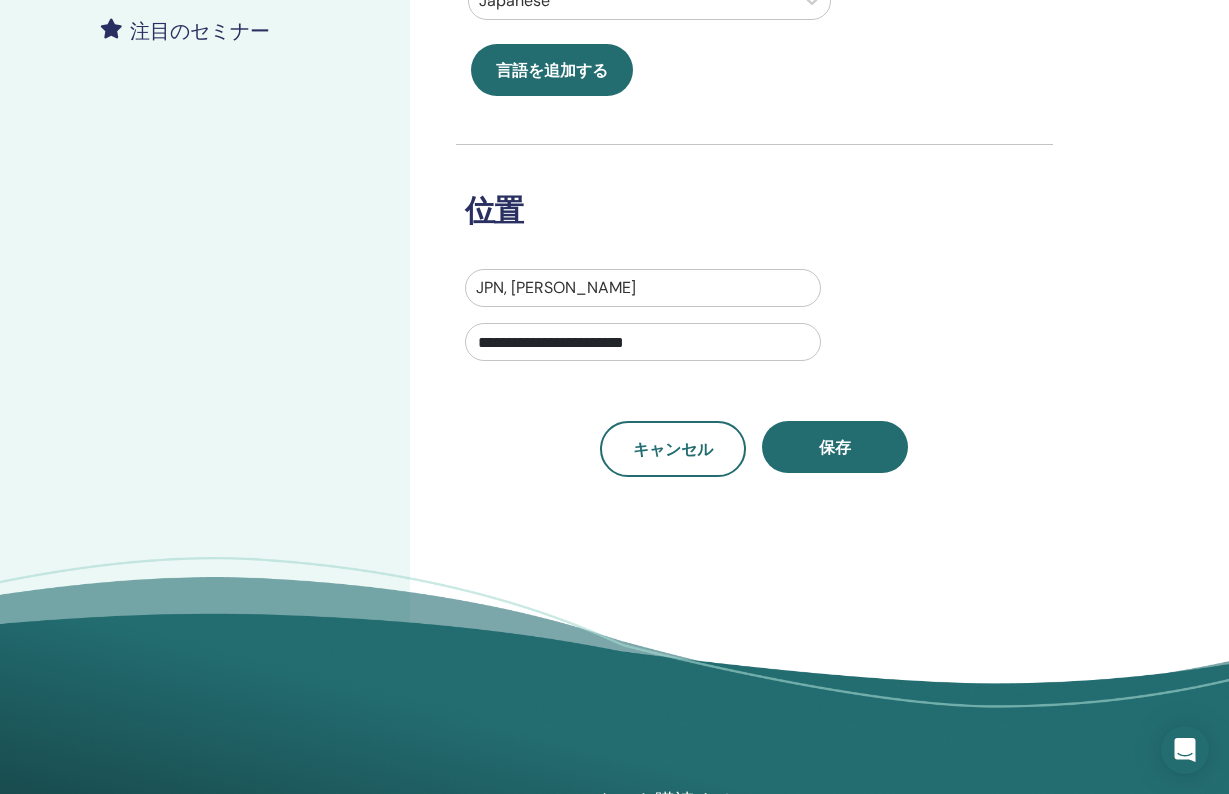 click at bounding box center (643, 288) 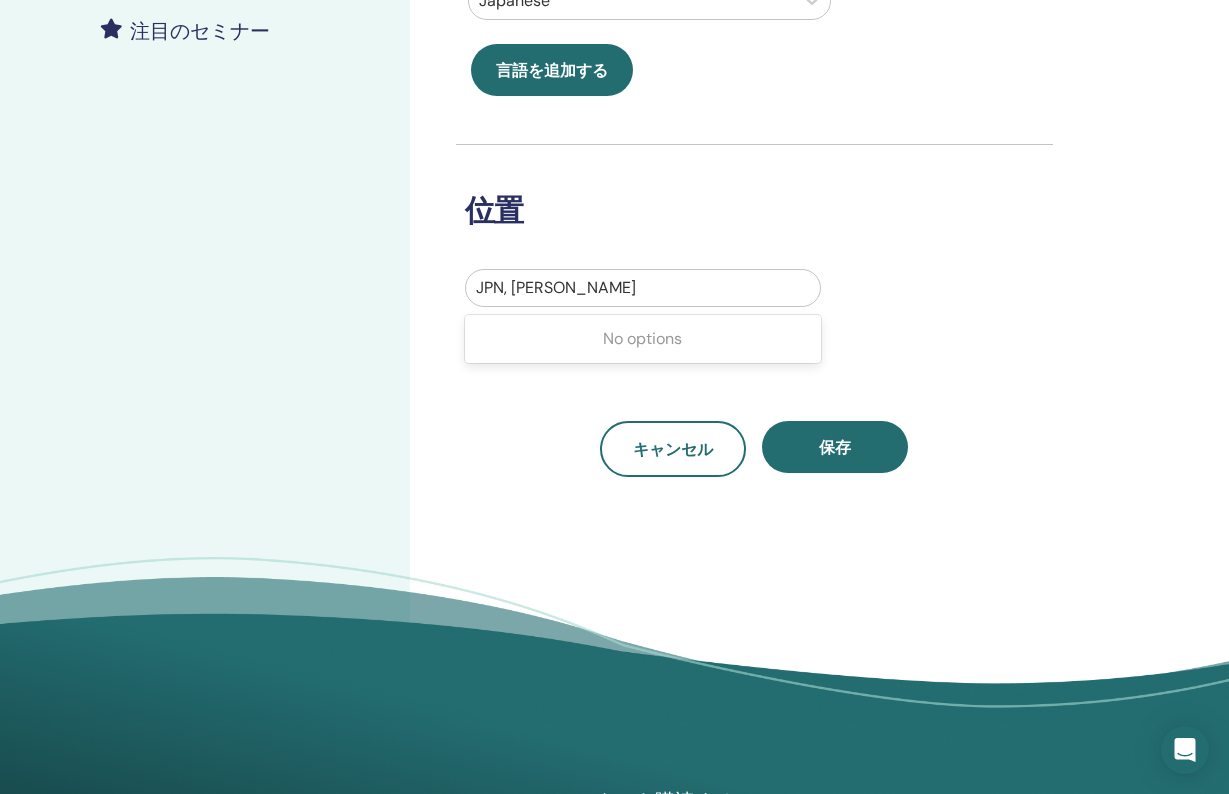 click on "JPN, Yao-Shi" at bounding box center [643, 288] 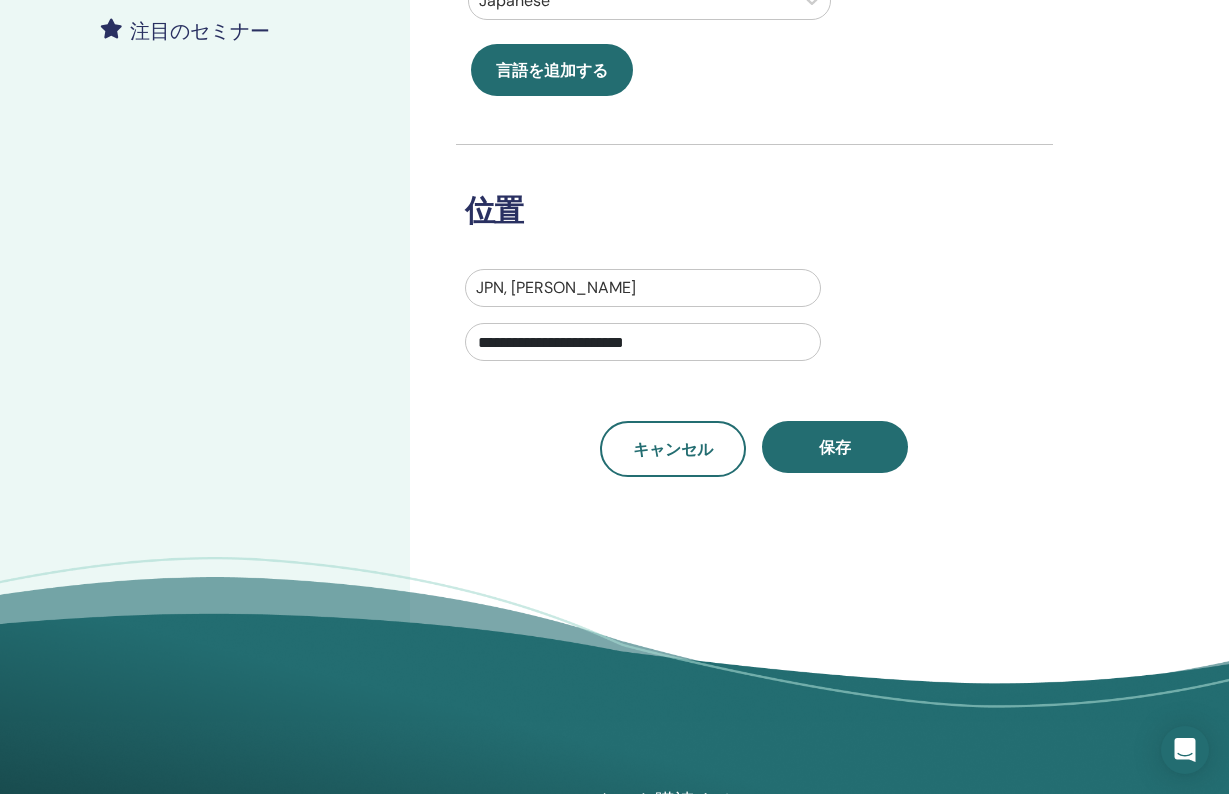 click at bounding box center [643, 288] 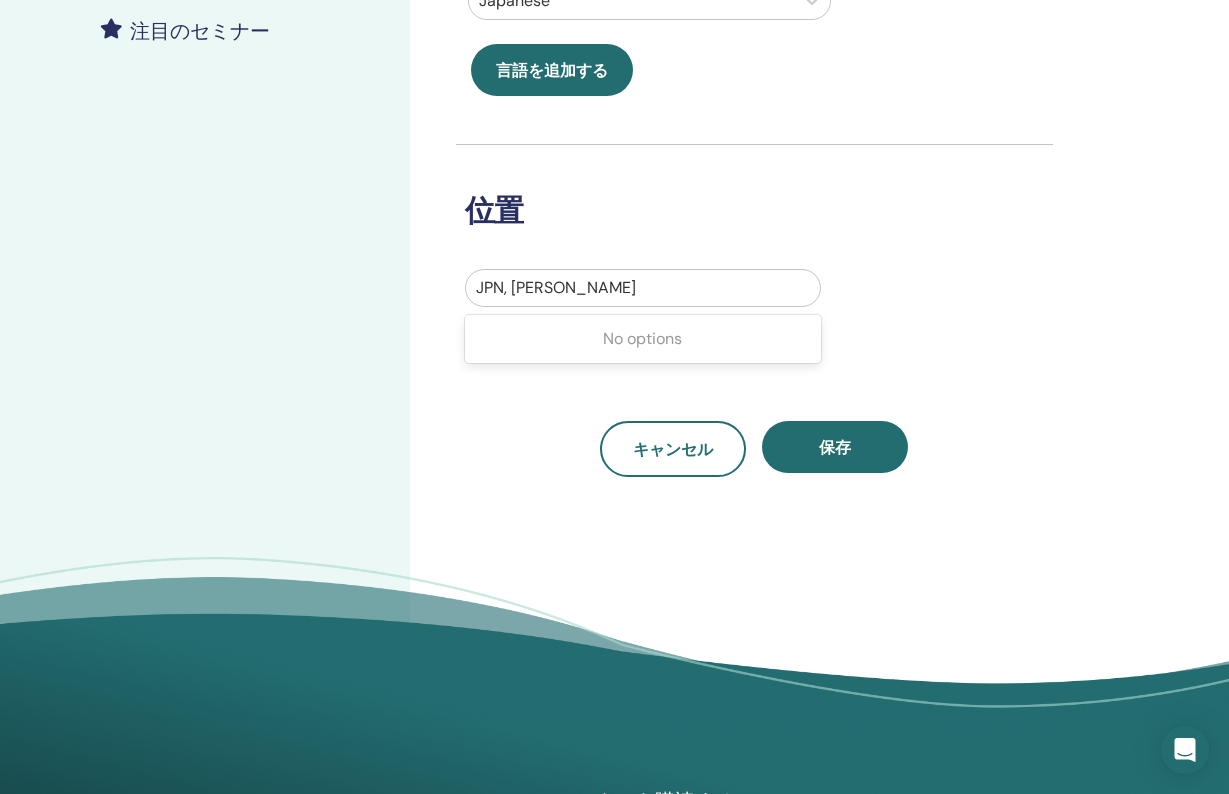 click at bounding box center (643, 288) 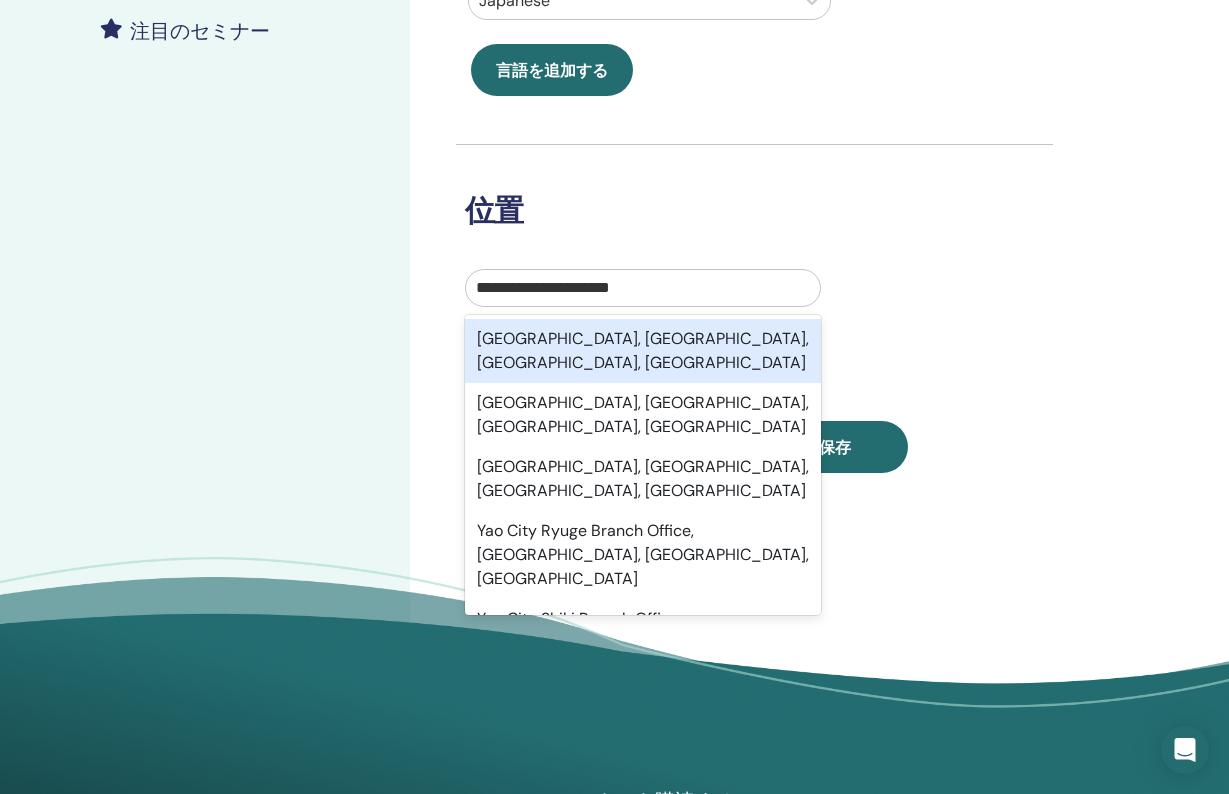type on "**********" 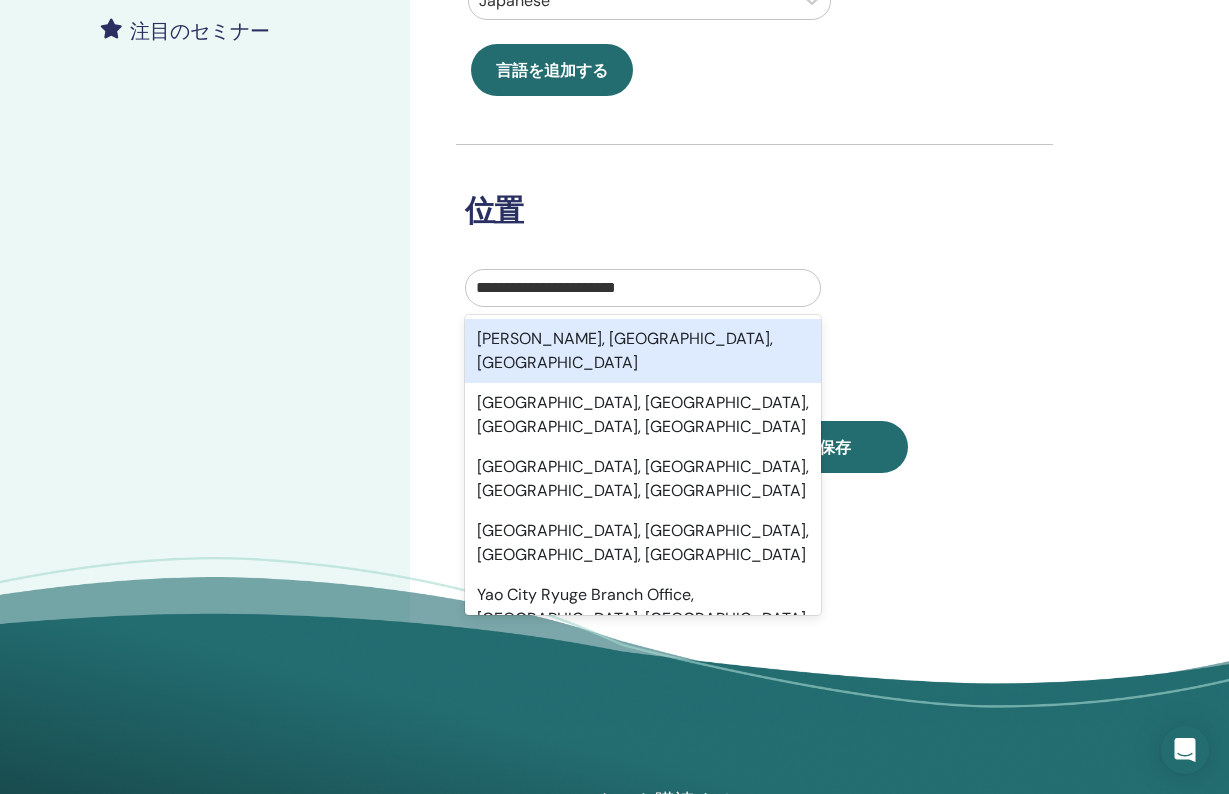 type 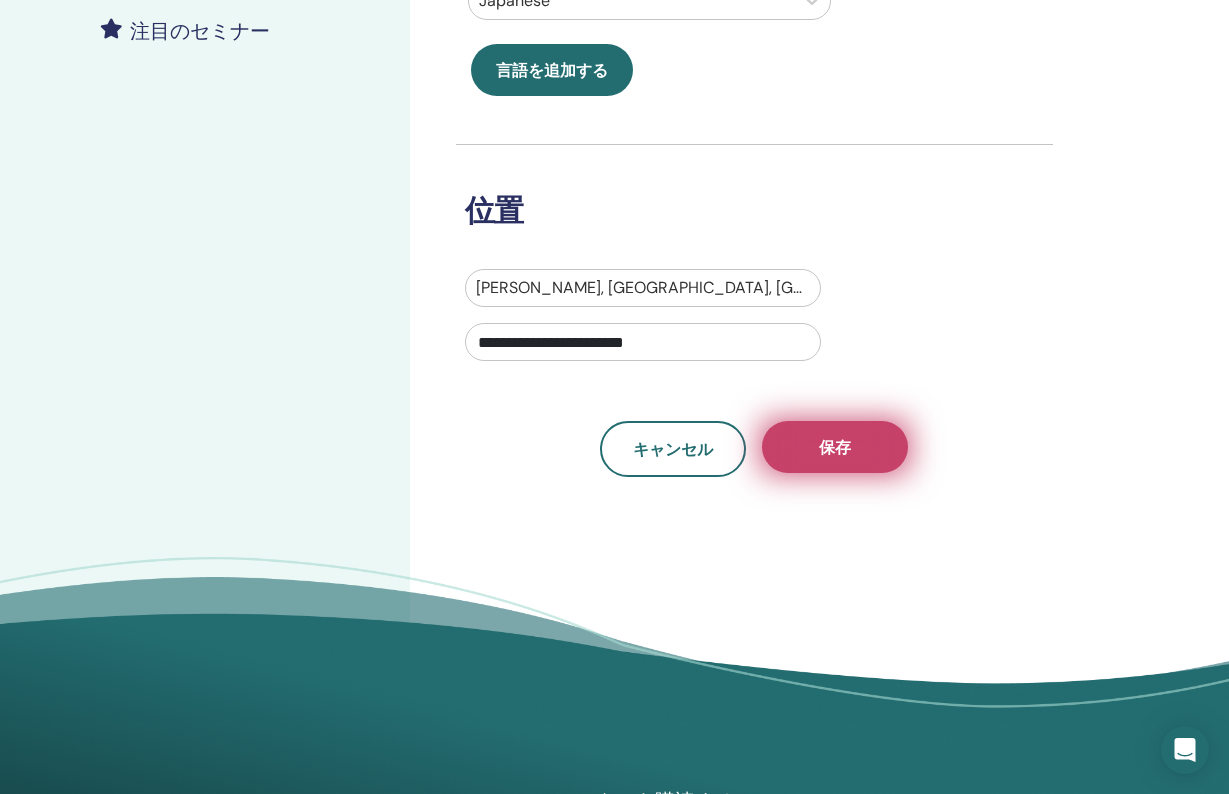 click on "保存" at bounding box center [835, 447] 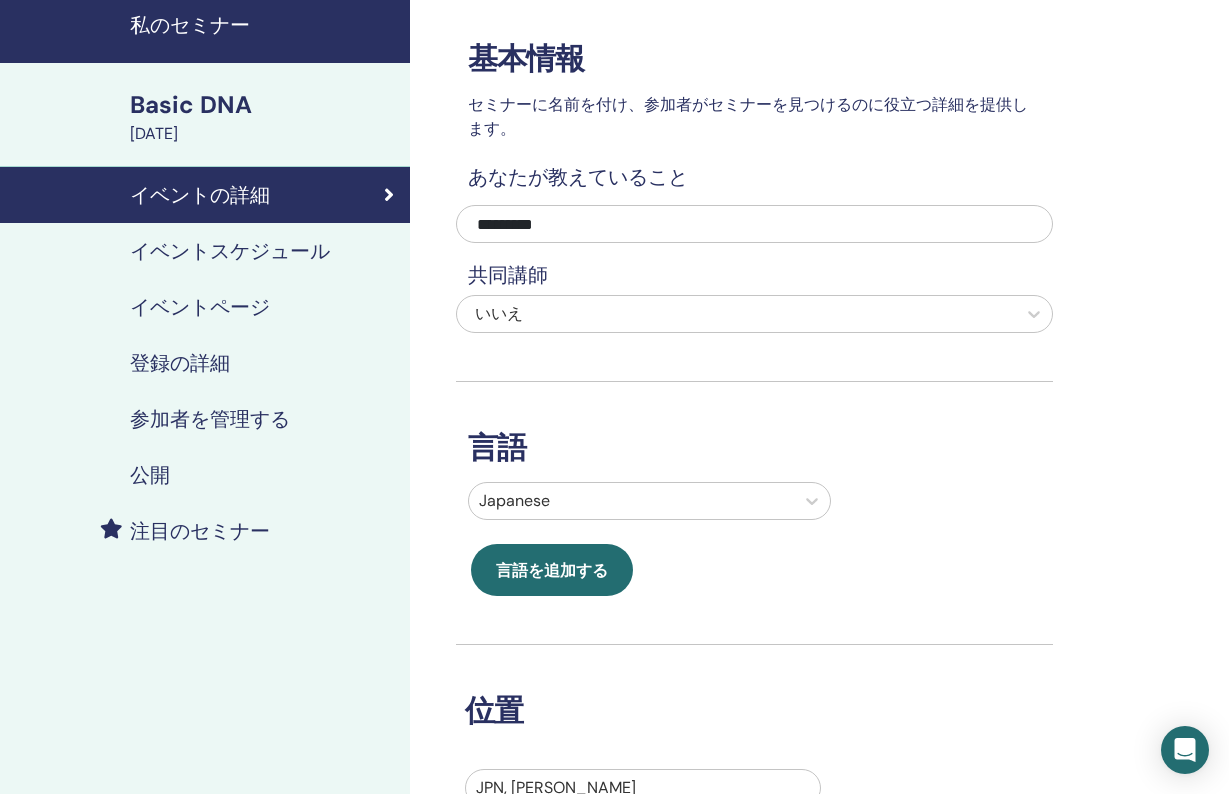 scroll, scrollTop: 67, scrollLeft: 0, axis: vertical 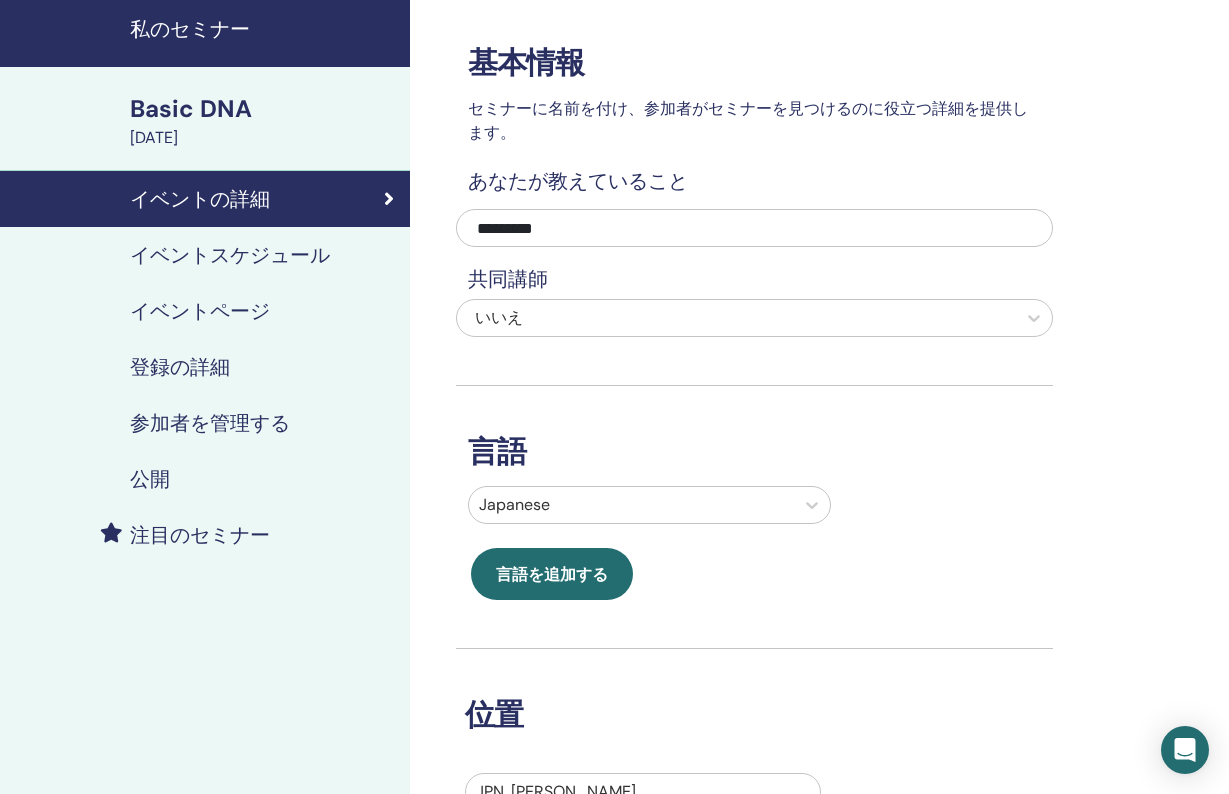 click on "イベントスケジュール" at bounding box center (230, 255) 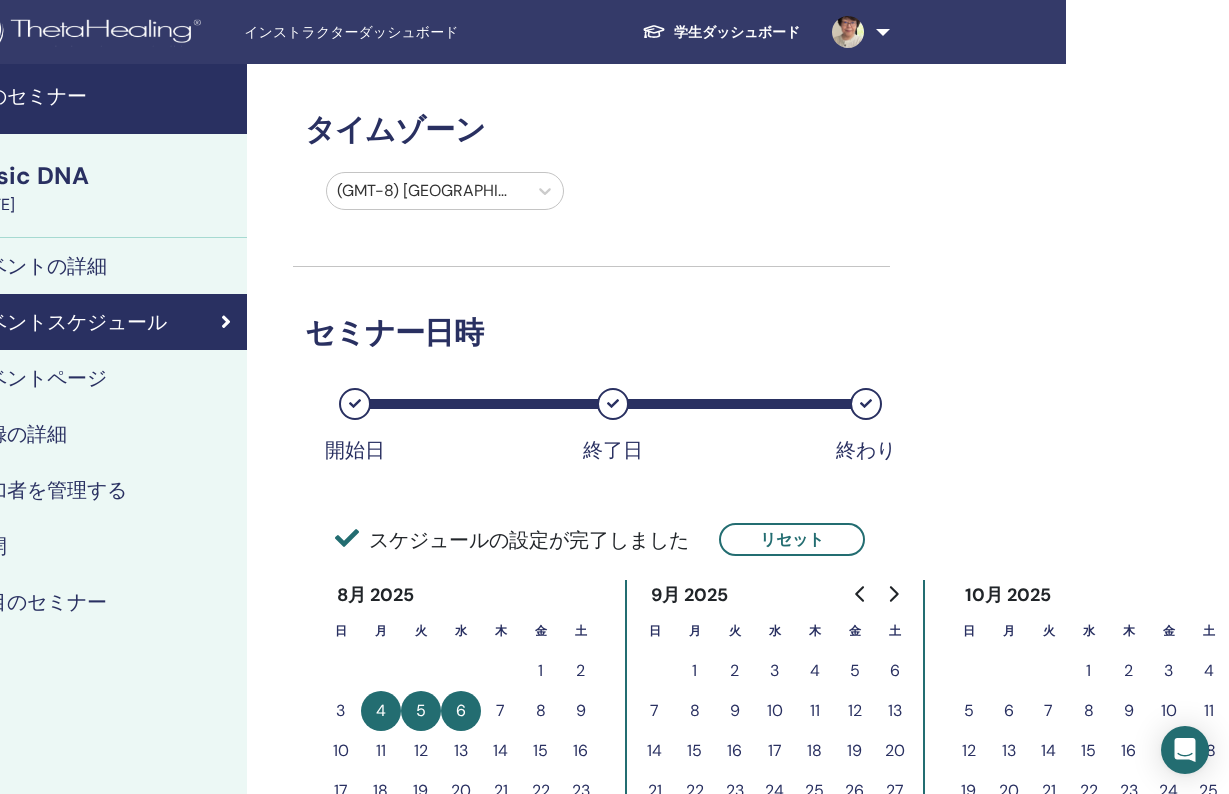 scroll, scrollTop: 0, scrollLeft: 163, axis: horizontal 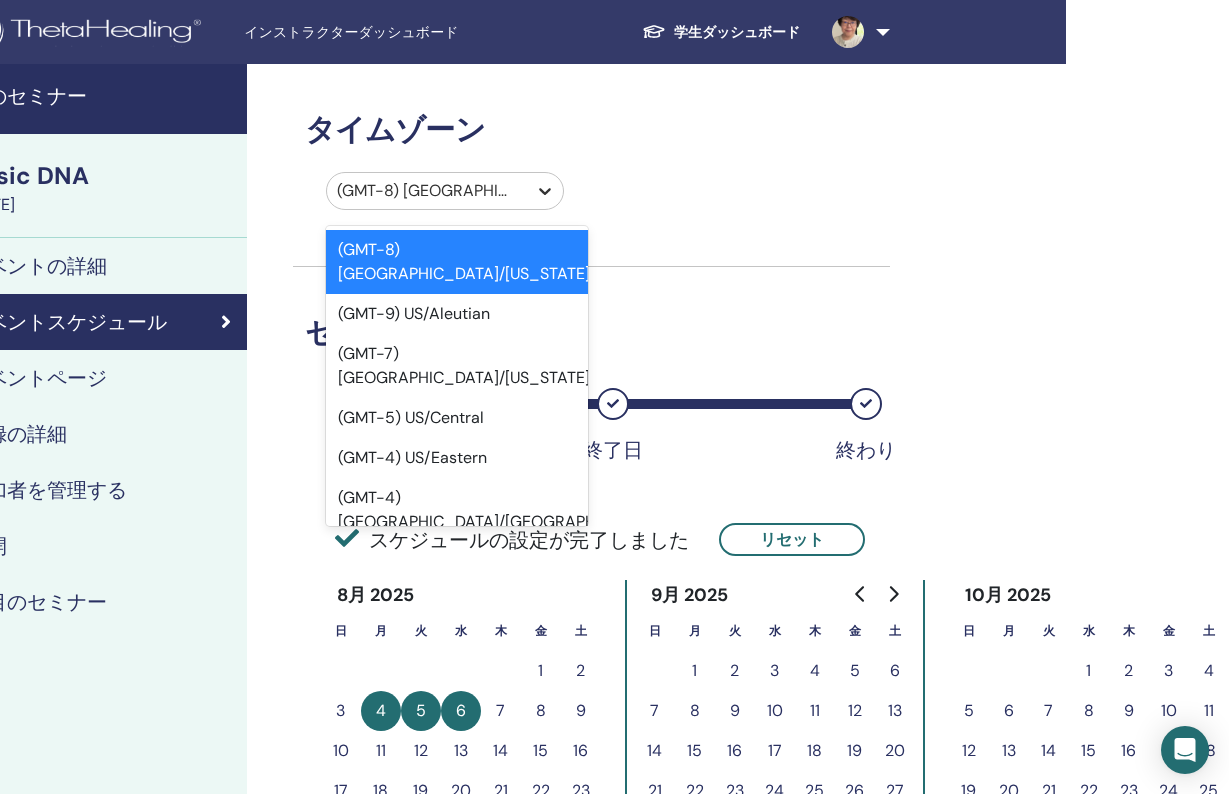 click 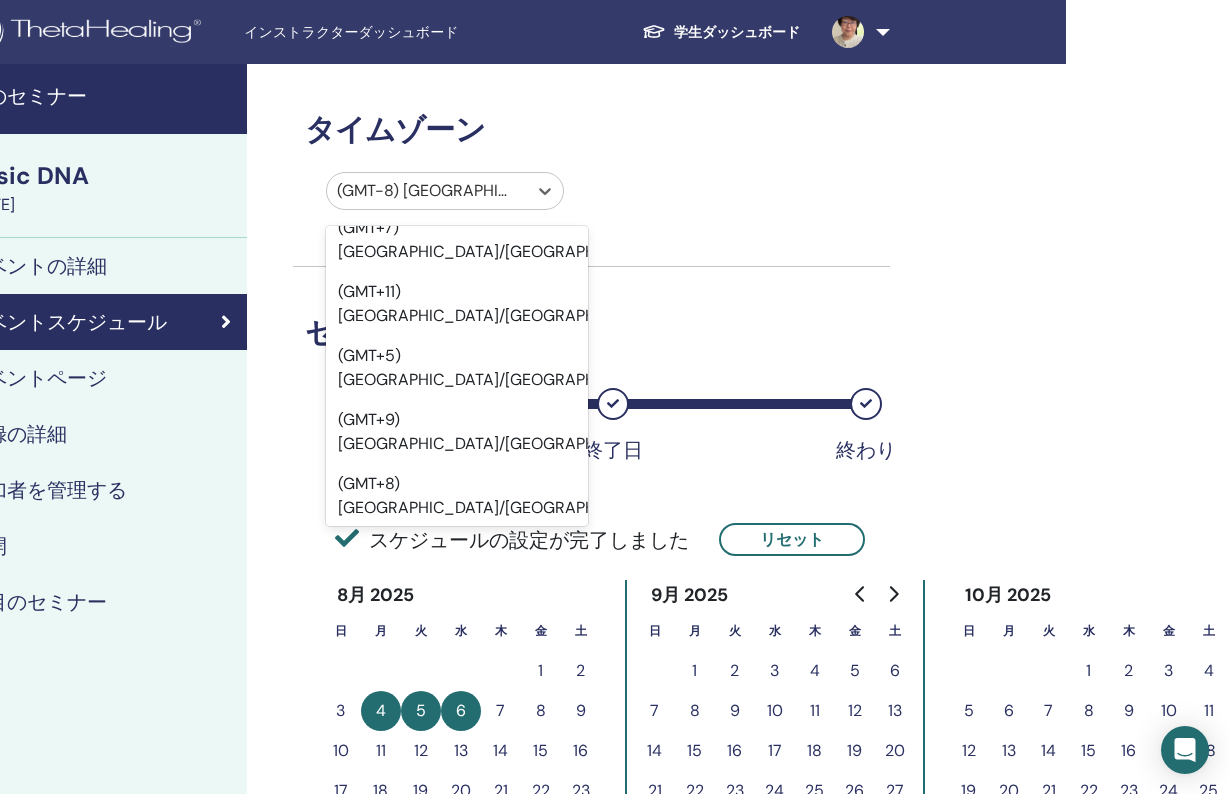 scroll, scrollTop: 21723, scrollLeft: 0, axis: vertical 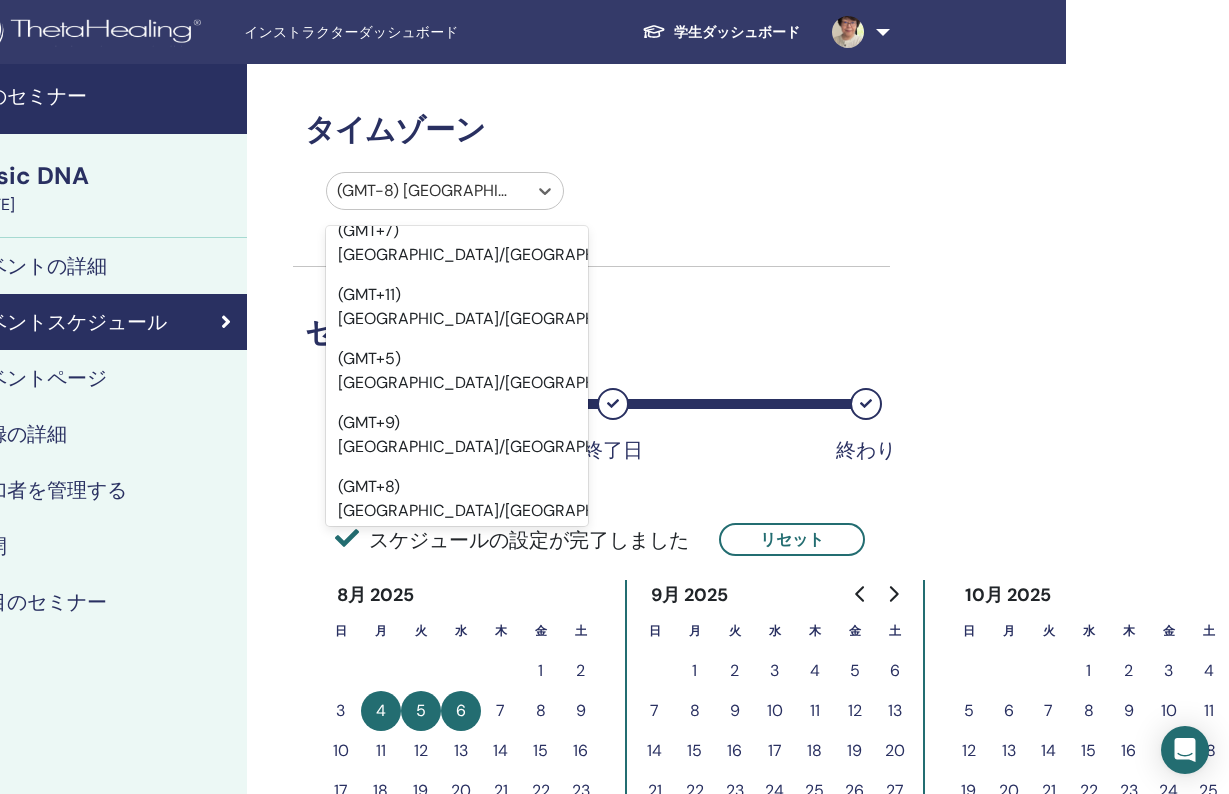 click on "(GMT+9) Japan" at bounding box center (457, 10567) 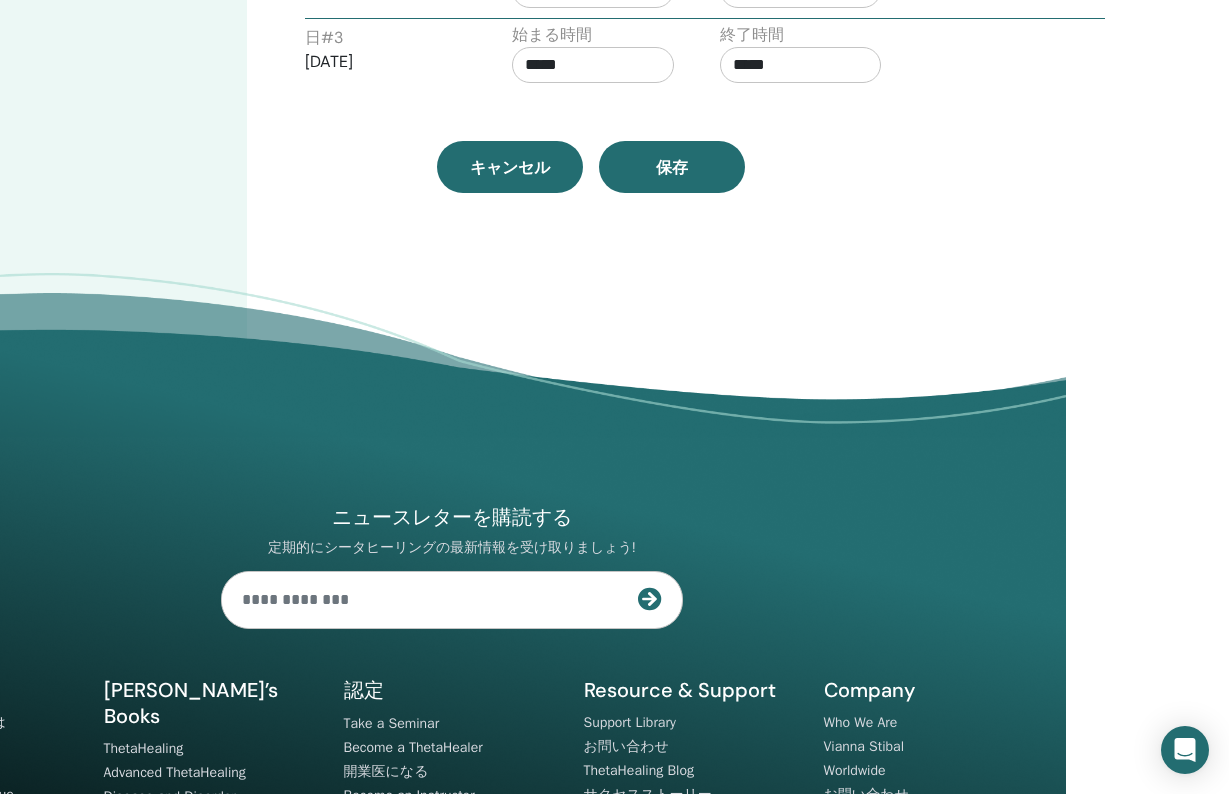 scroll, scrollTop: 1070, scrollLeft: 163, axis: both 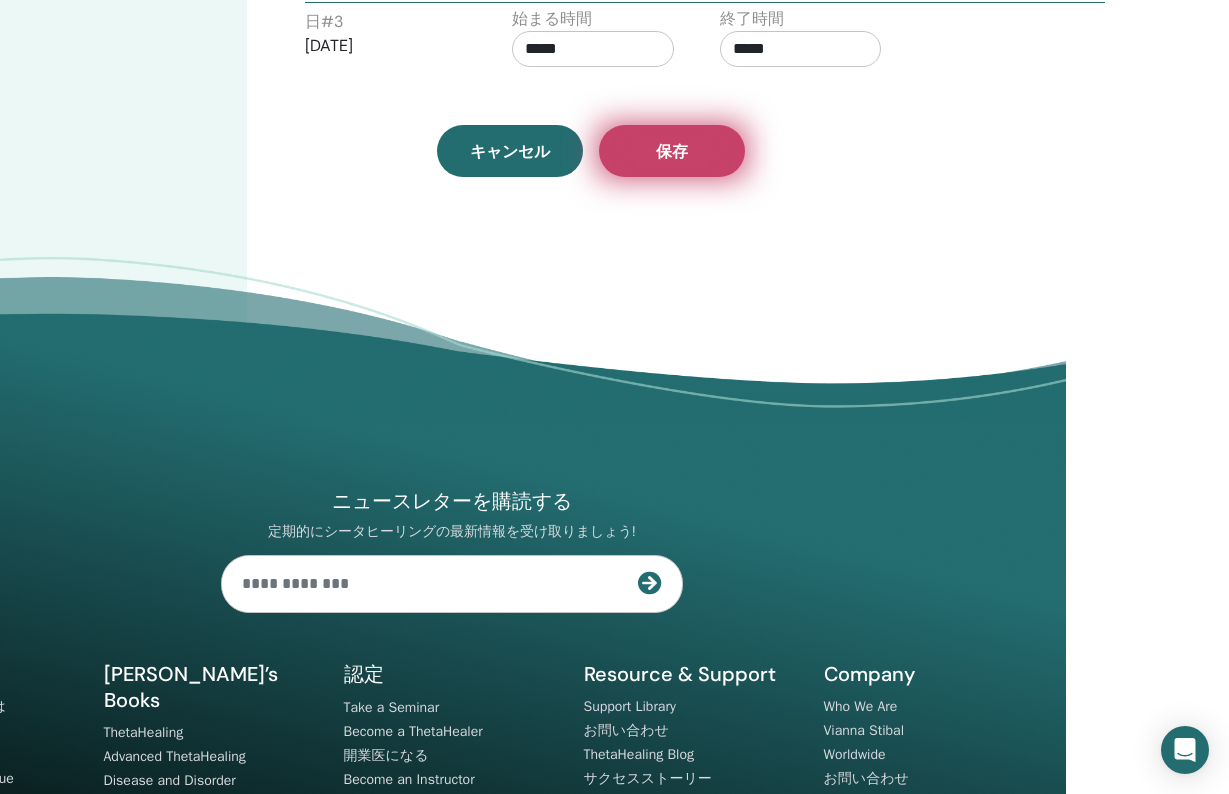 click on "保存" at bounding box center (672, 151) 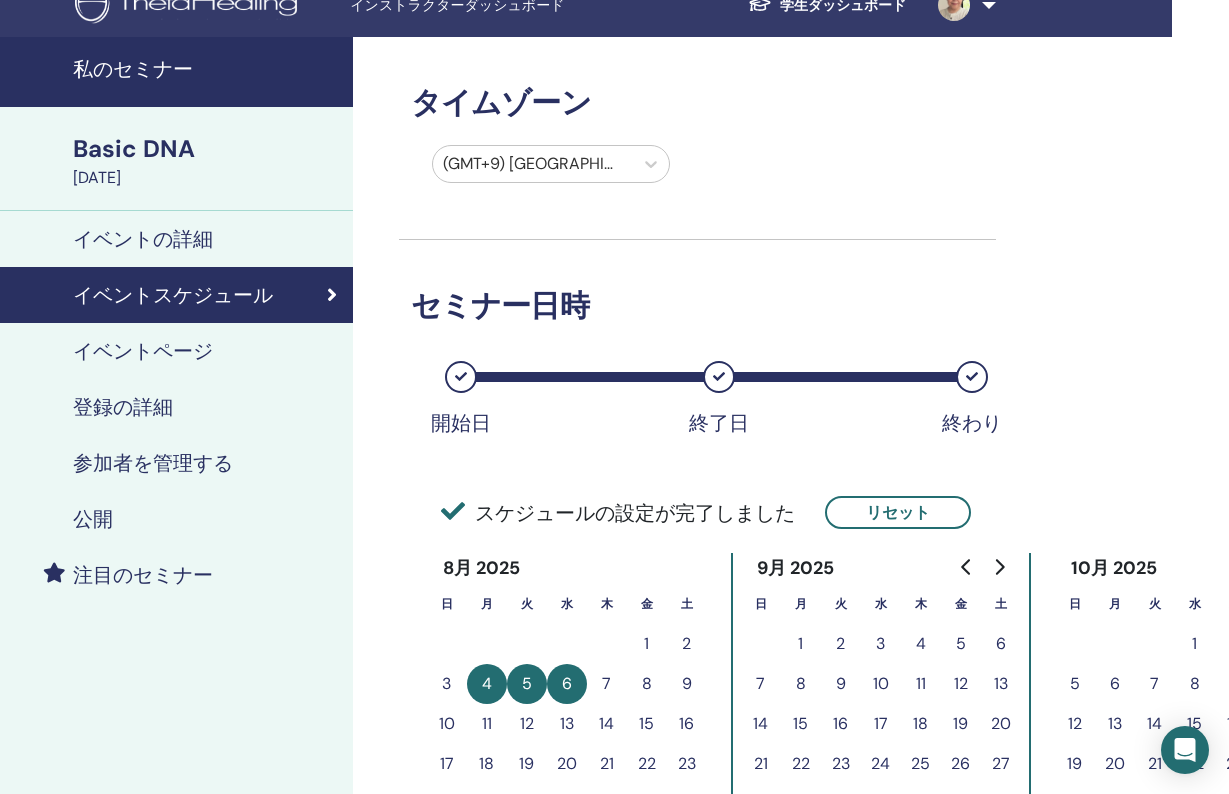 scroll, scrollTop: 27, scrollLeft: 0, axis: vertical 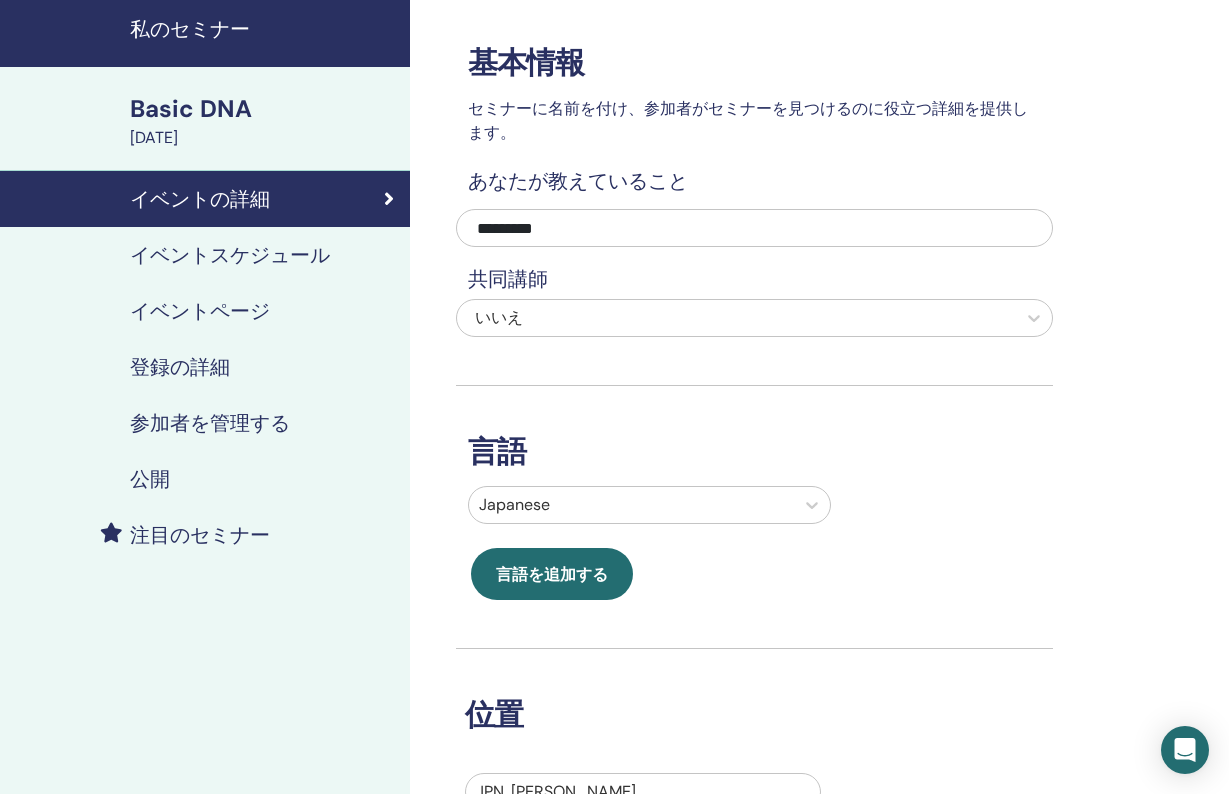 click on "イベントスケジュール" at bounding box center (230, 255) 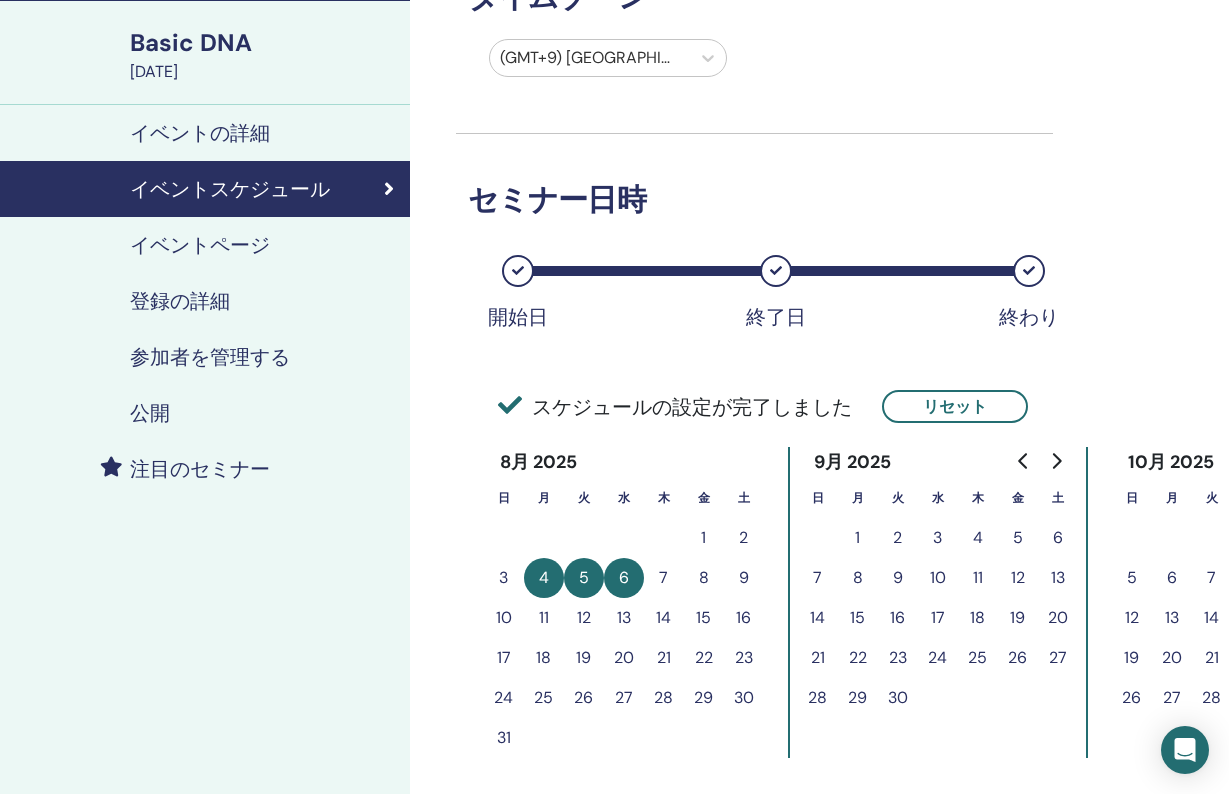 scroll, scrollTop: 60, scrollLeft: 0, axis: vertical 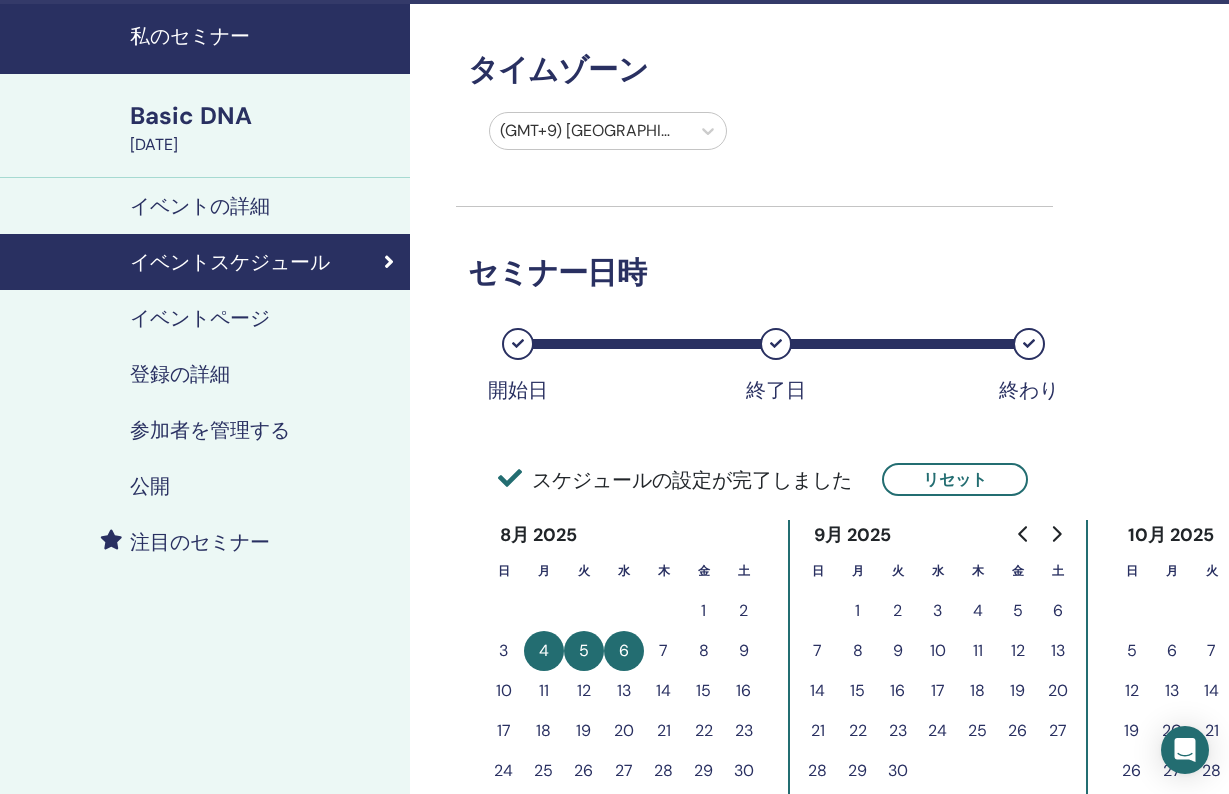 click on "登録の詳細" at bounding box center [180, 374] 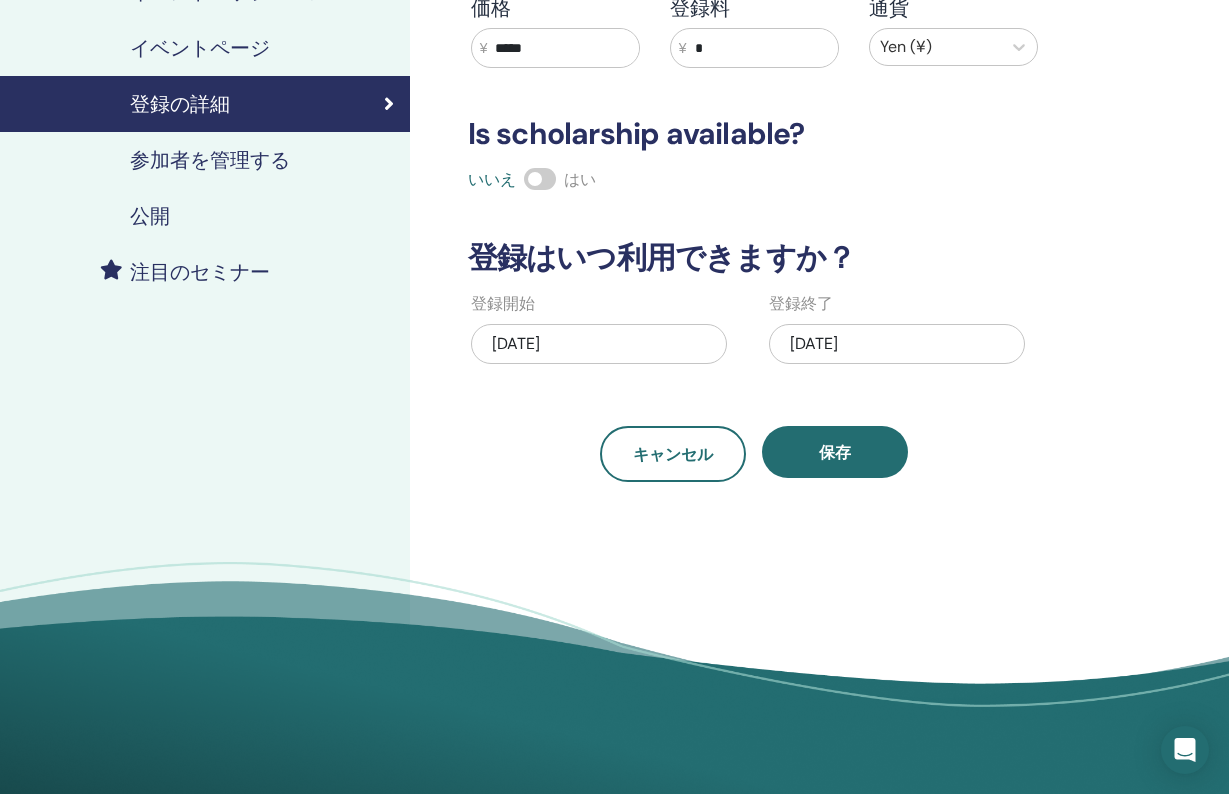 scroll, scrollTop: 331, scrollLeft: 0, axis: vertical 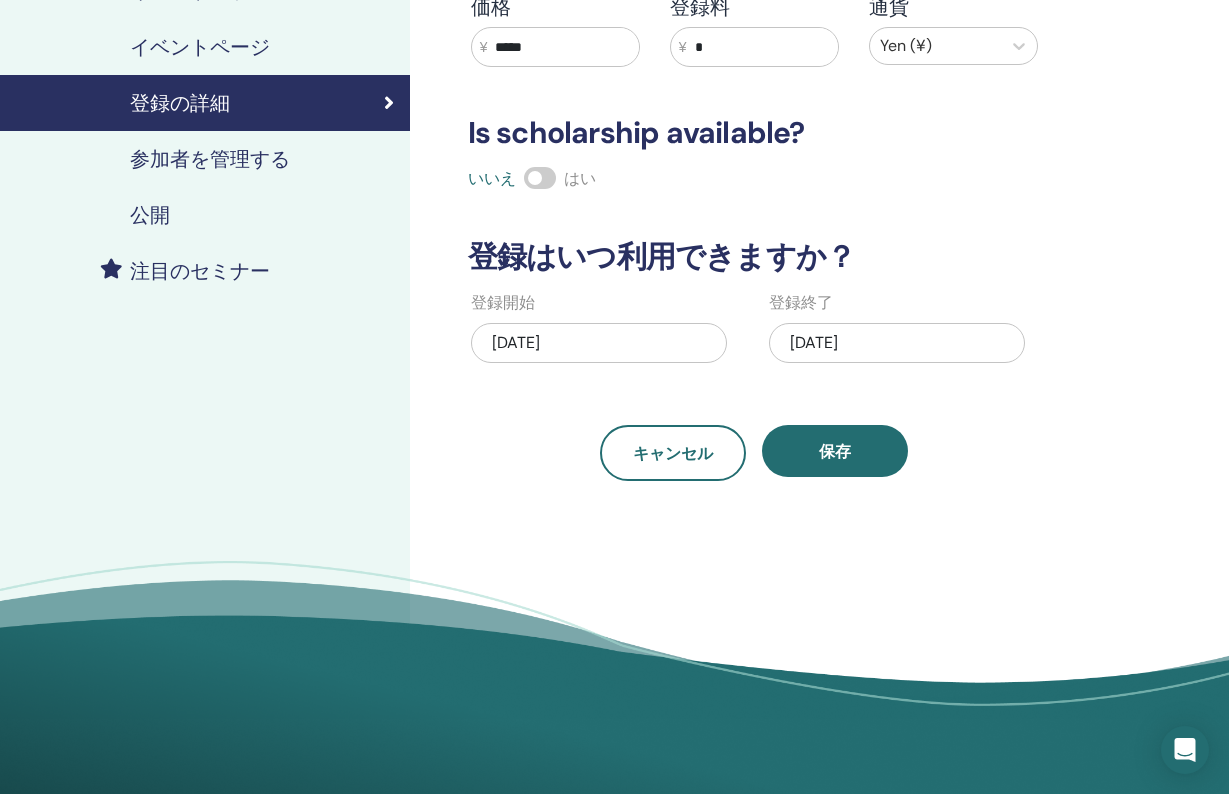 click on "参加者を管理する" at bounding box center (210, 159) 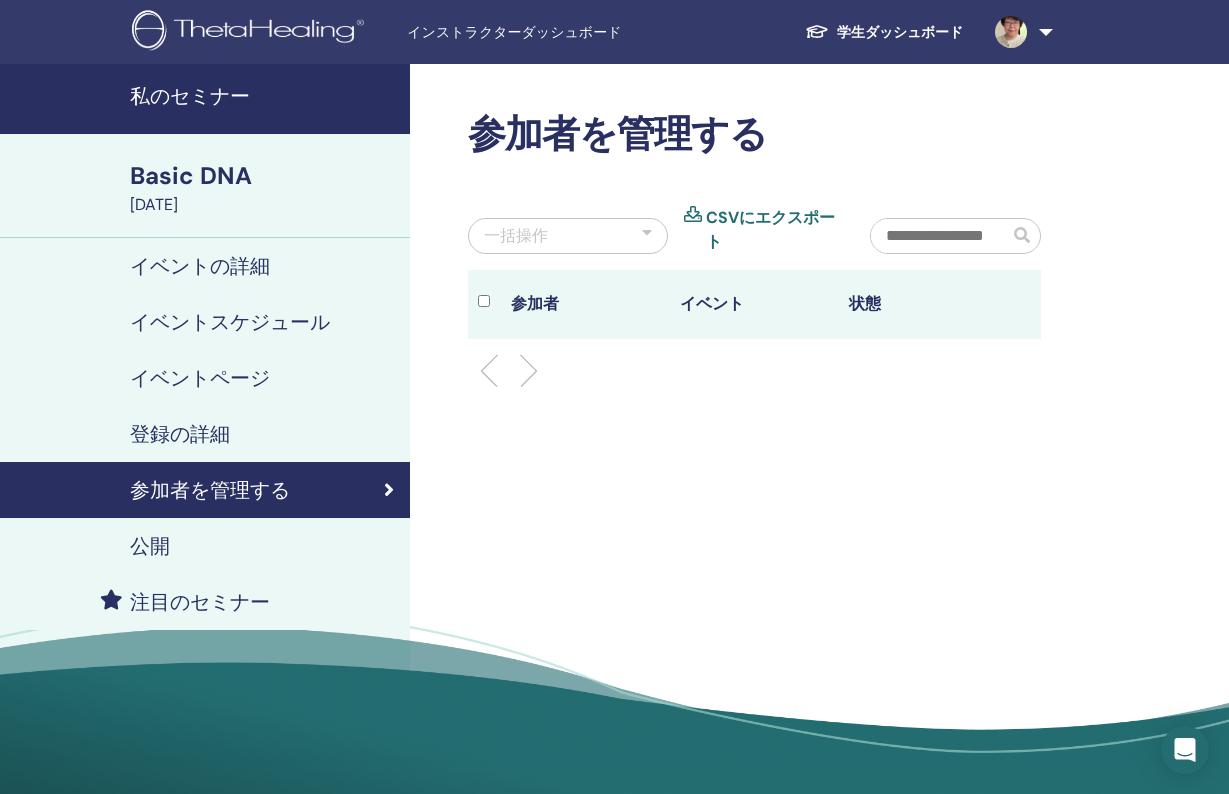 scroll, scrollTop: 0, scrollLeft: 0, axis: both 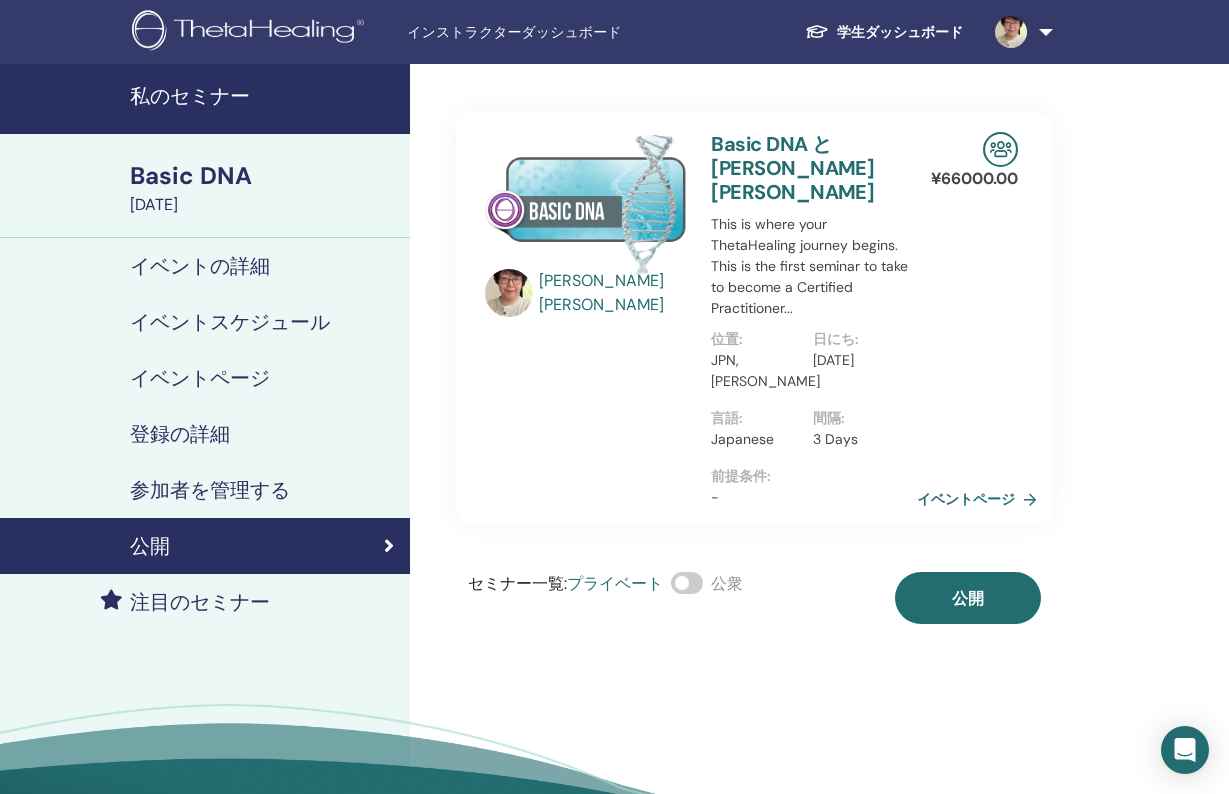 click on "イベントページ" at bounding box center (981, 499) 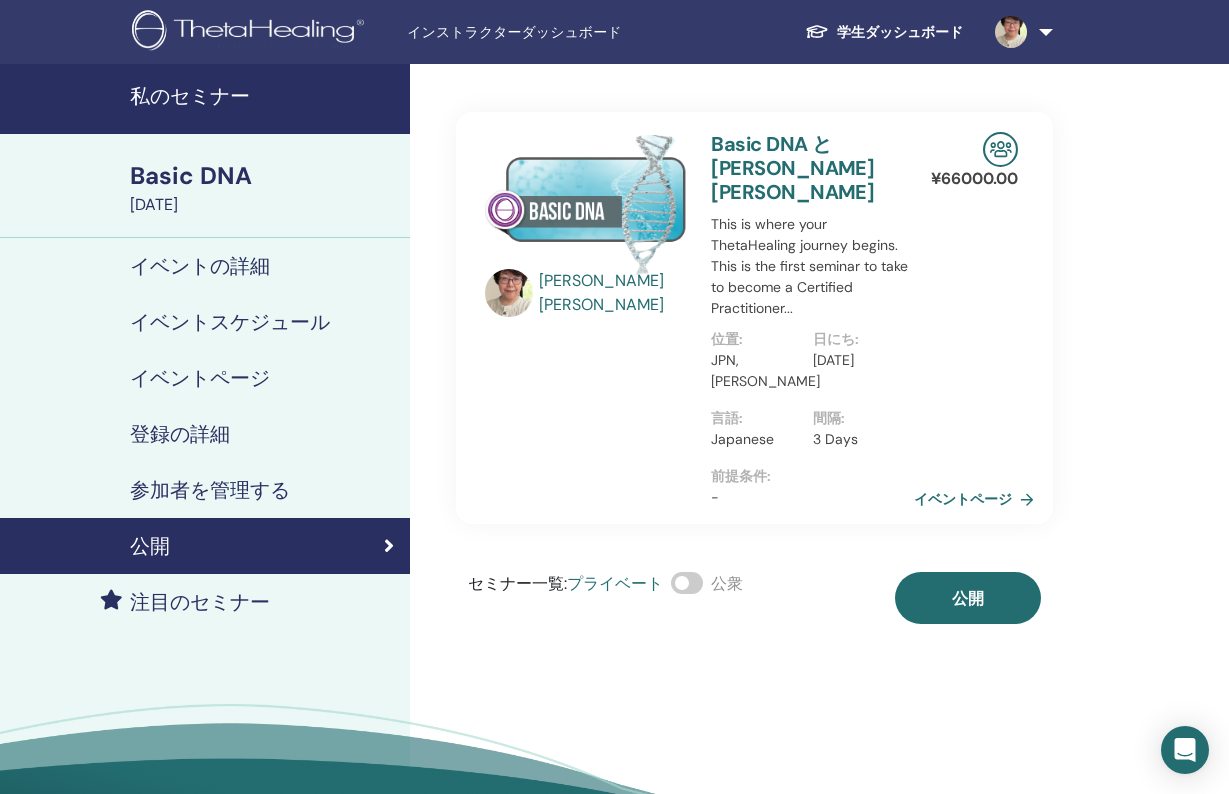 click on "イベントスケジュール" at bounding box center (230, 322) 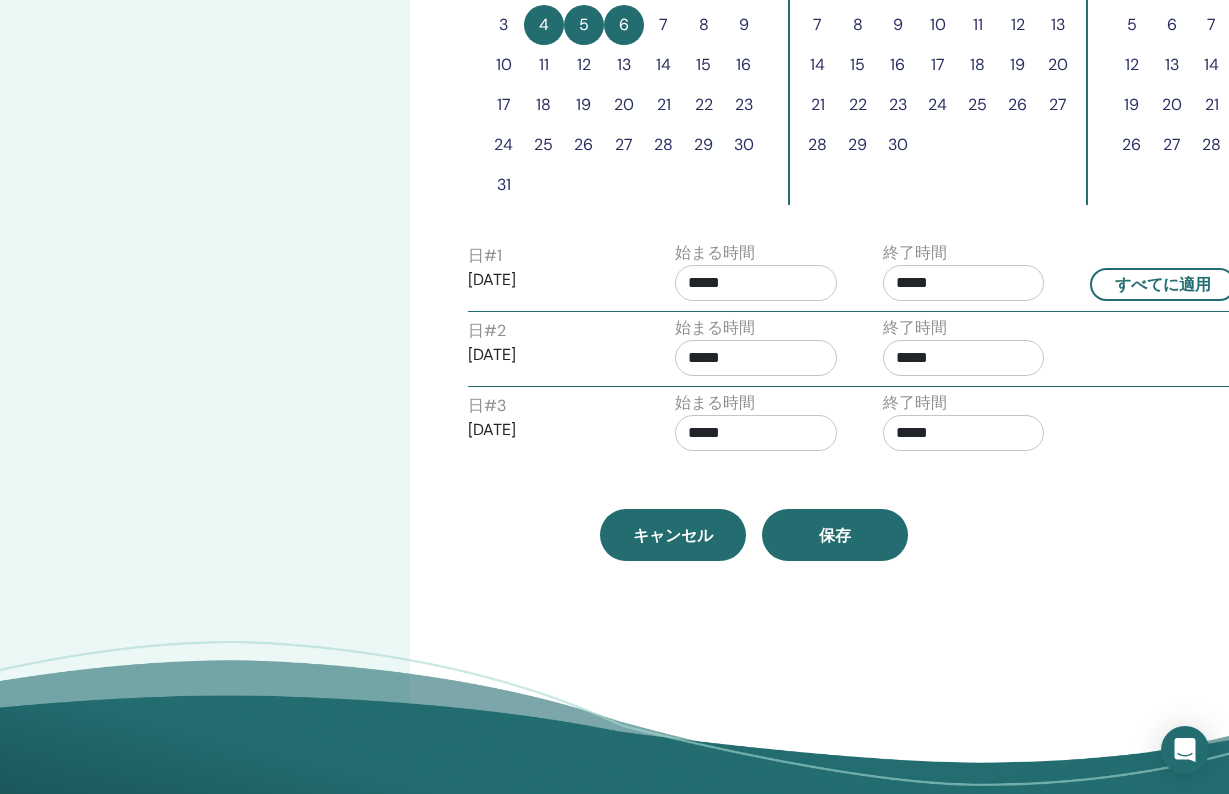scroll, scrollTop: 702, scrollLeft: 0, axis: vertical 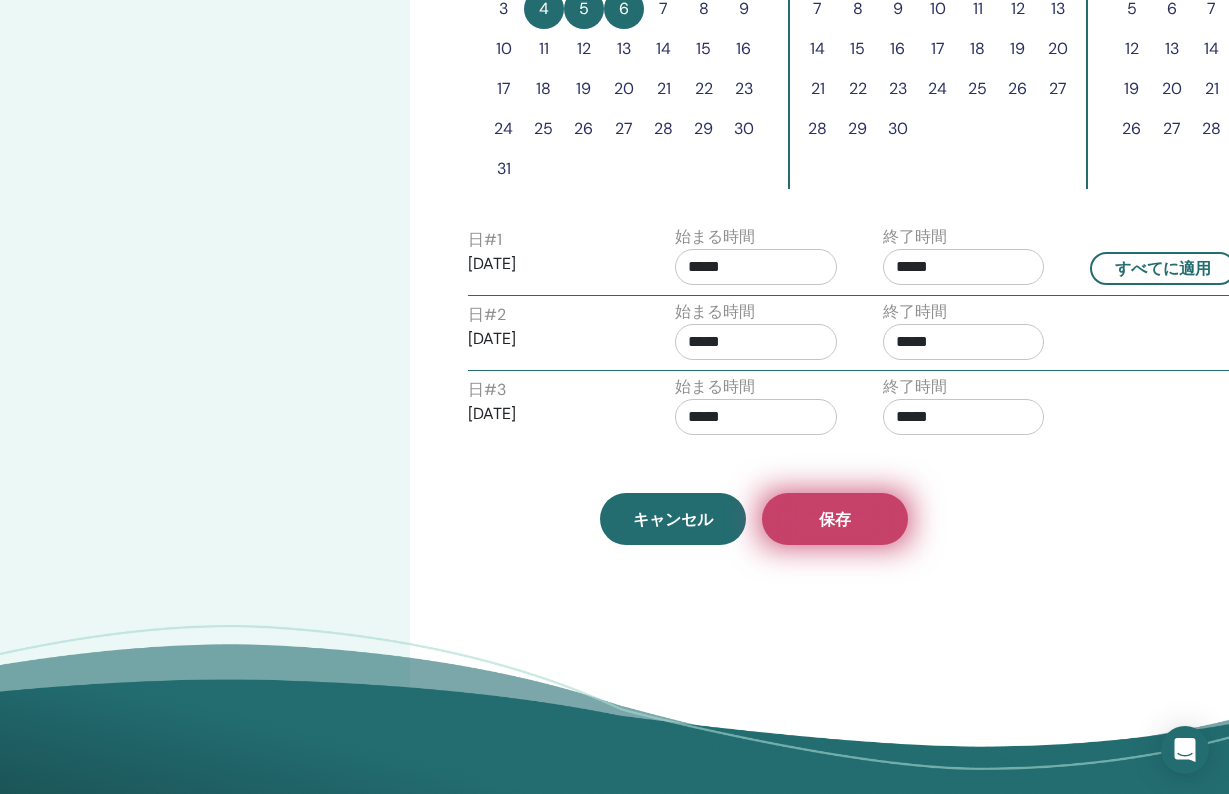 click on "保存" at bounding box center (835, 519) 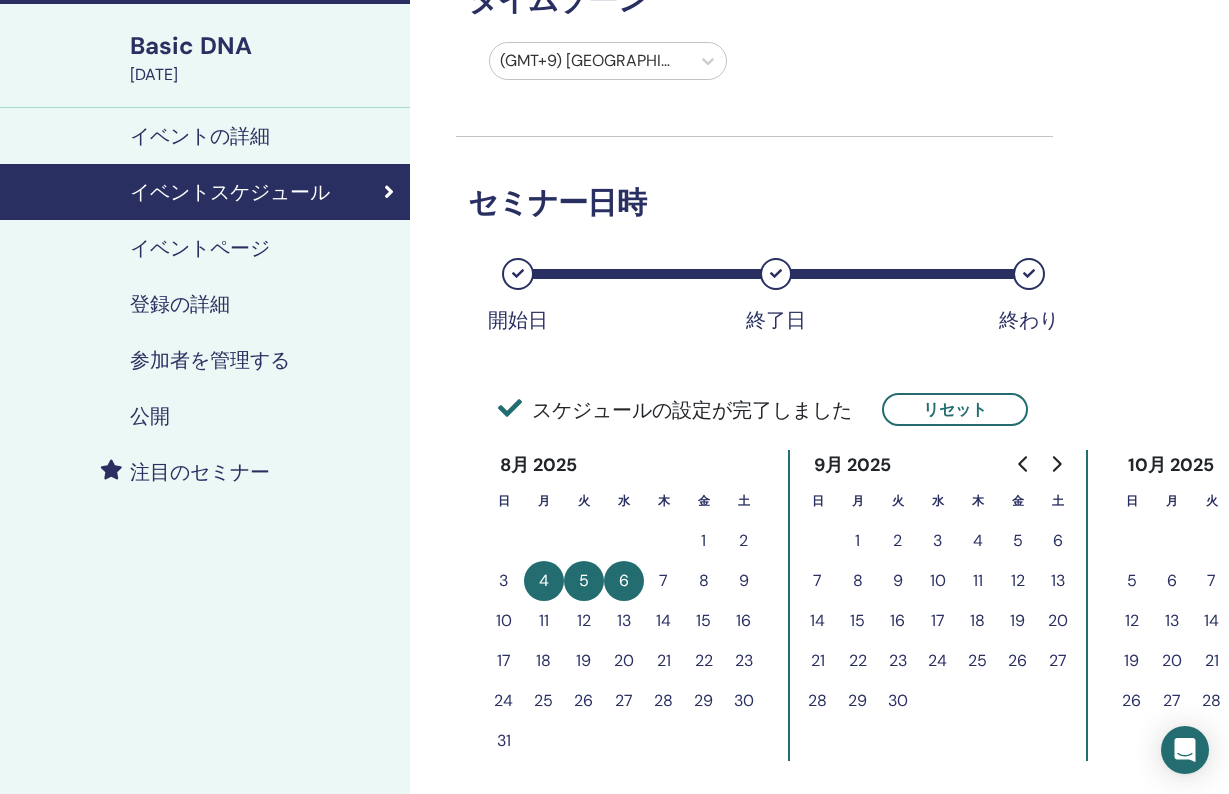 scroll, scrollTop: 128, scrollLeft: 0, axis: vertical 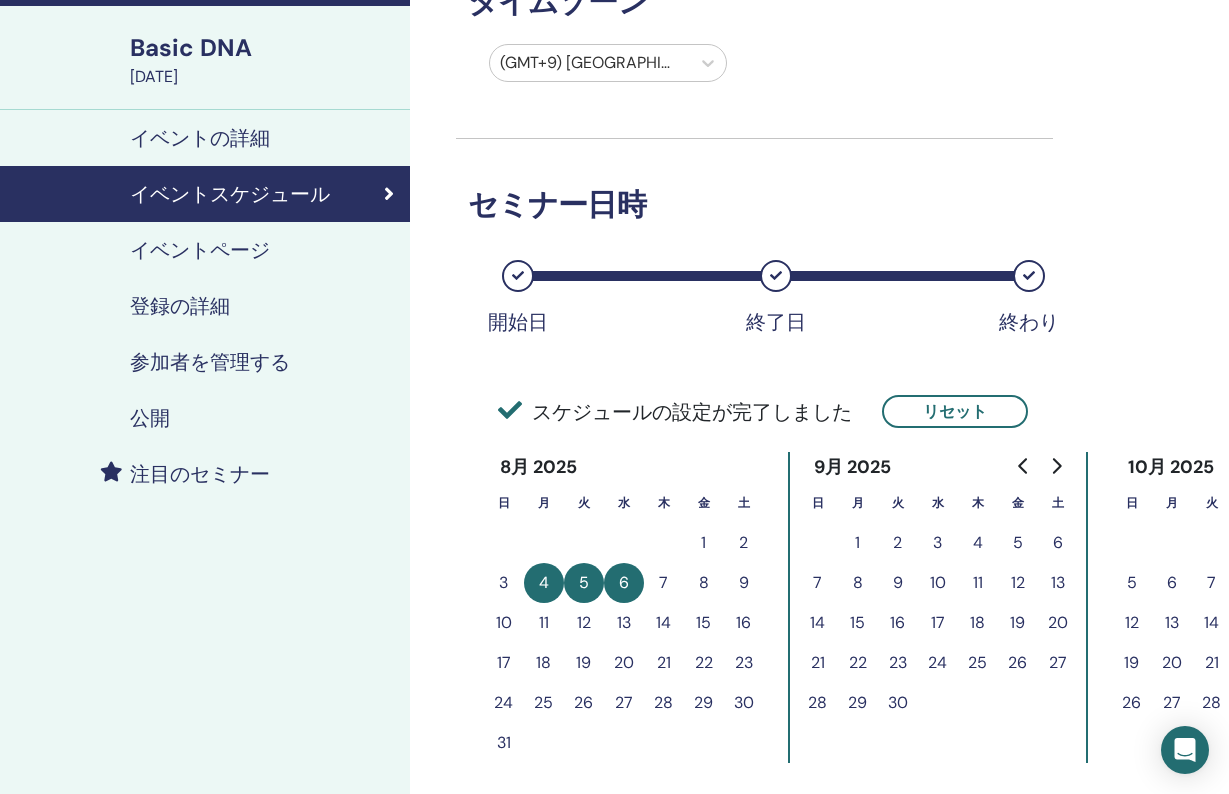 click on "イベントページ" at bounding box center (200, 250) 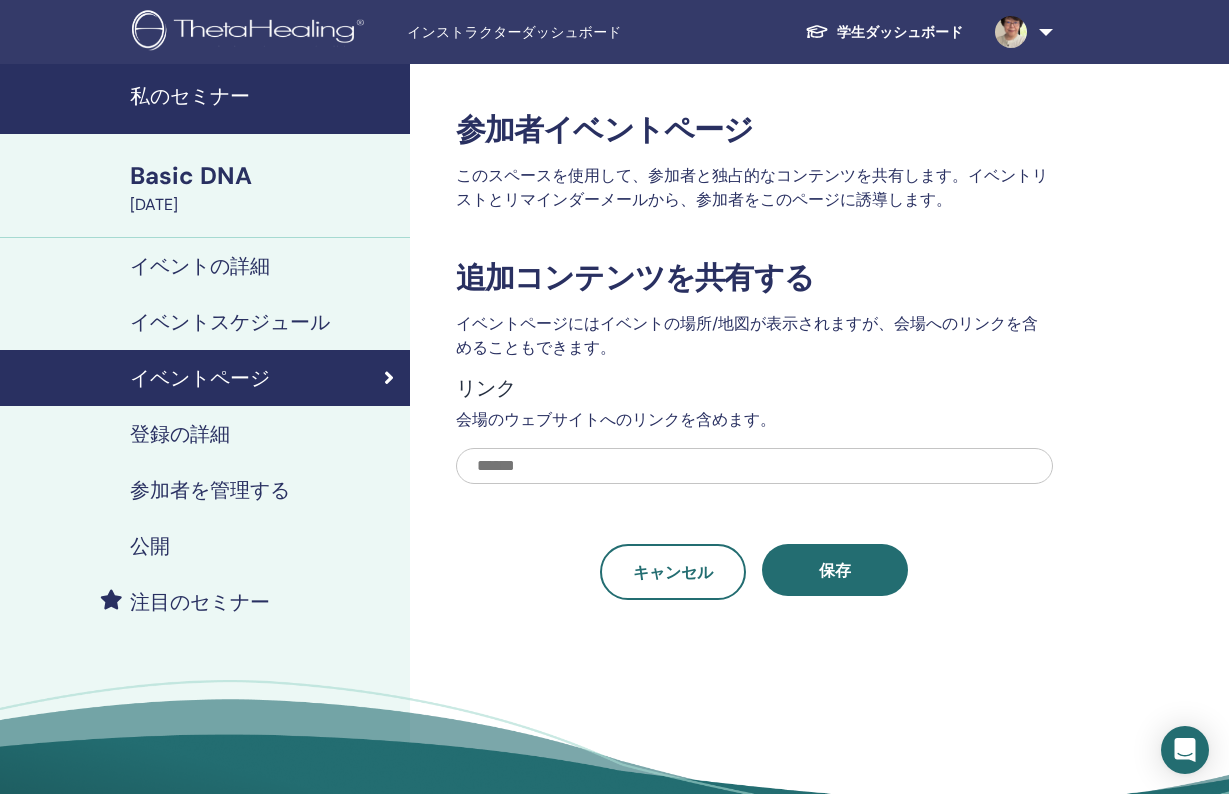 scroll, scrollTop: 0, scrollLeft: 0, axis: both 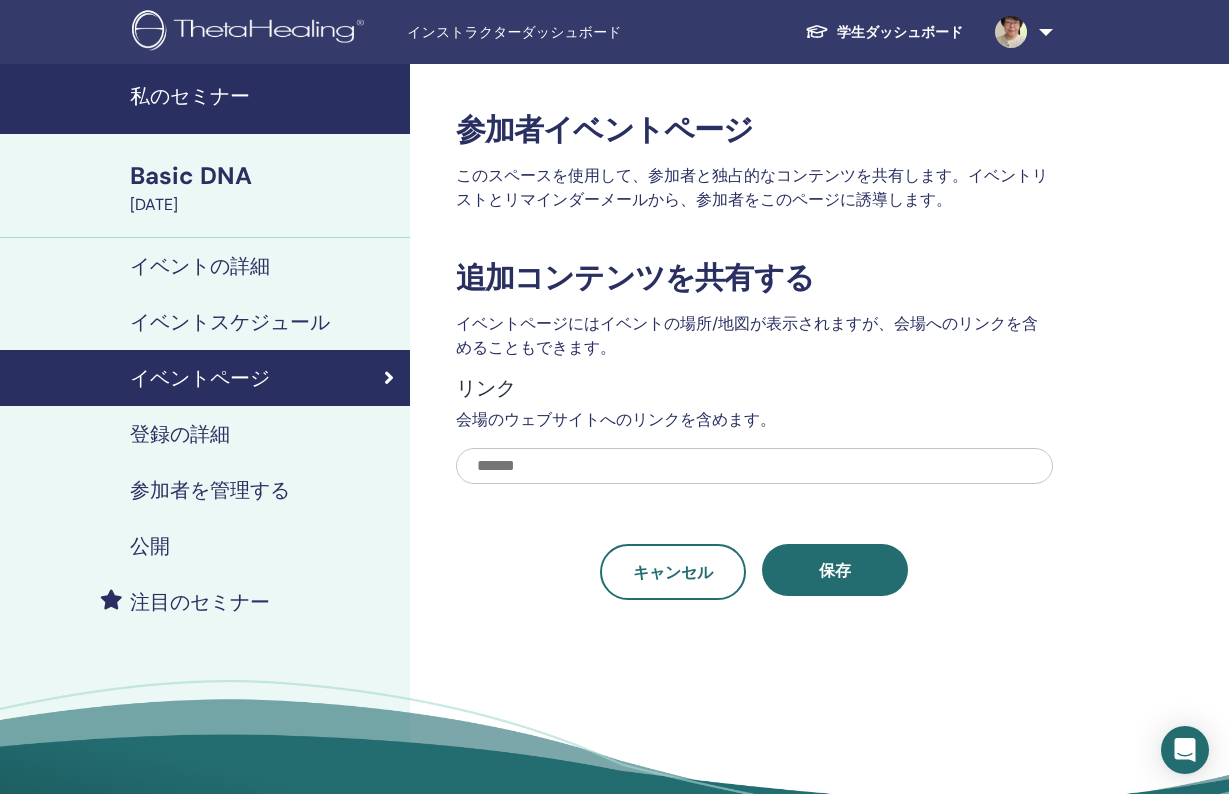 click at bounding box center [754, 466] 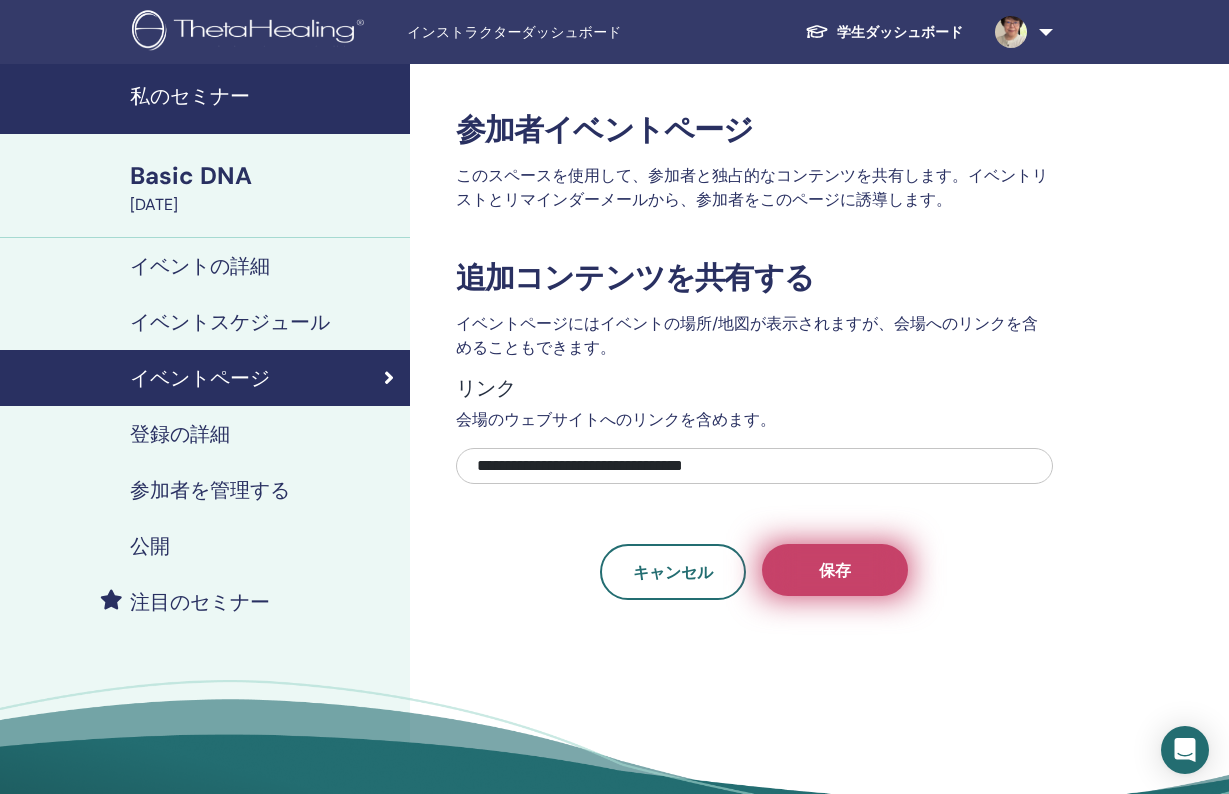 type on "**********" 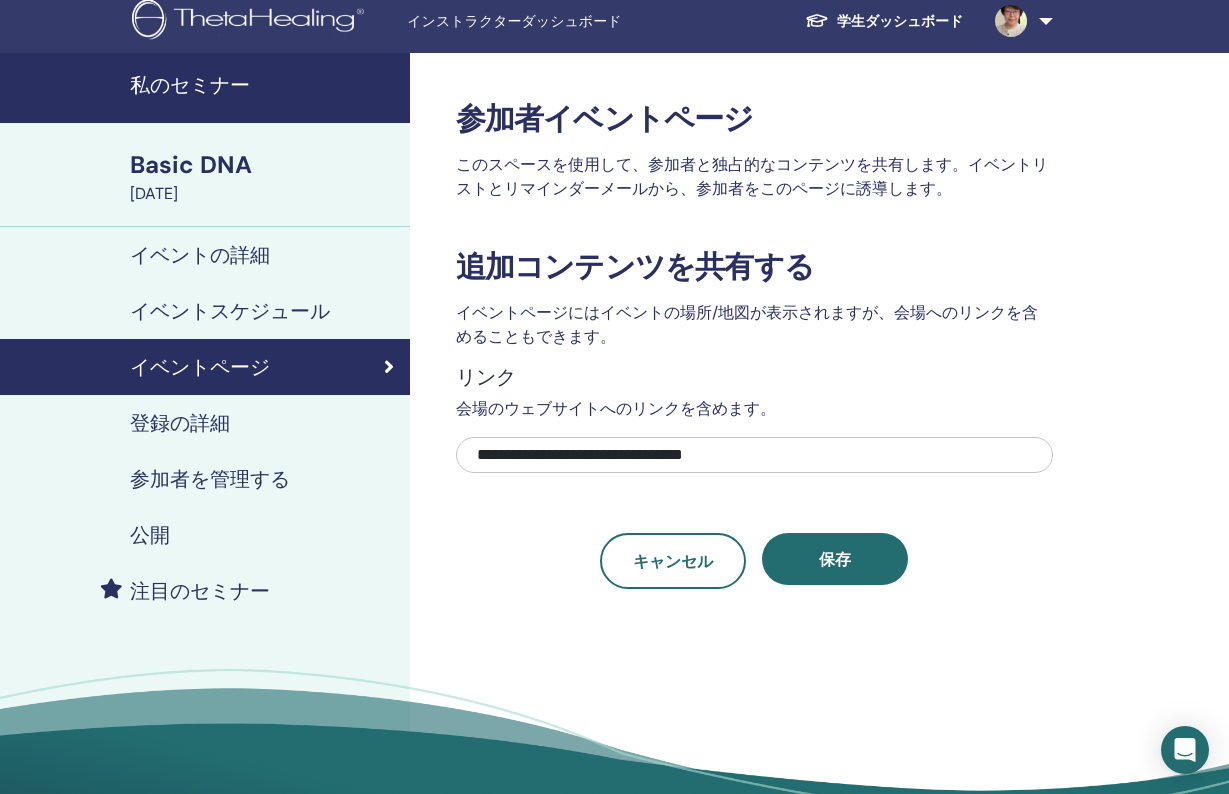 scroll, scrollTop: 12, scrollLeft: 0, axis: vertical 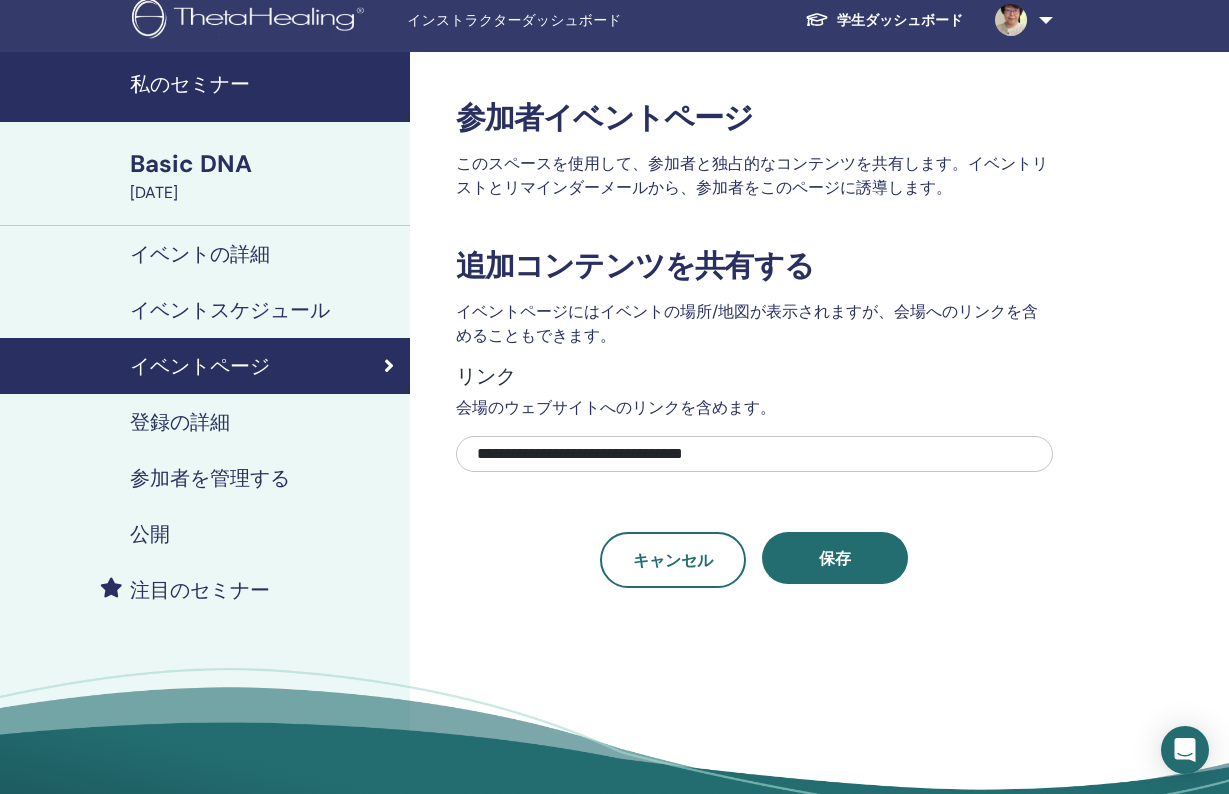 click on "登録の詳細" at bounding box center (180, 422) 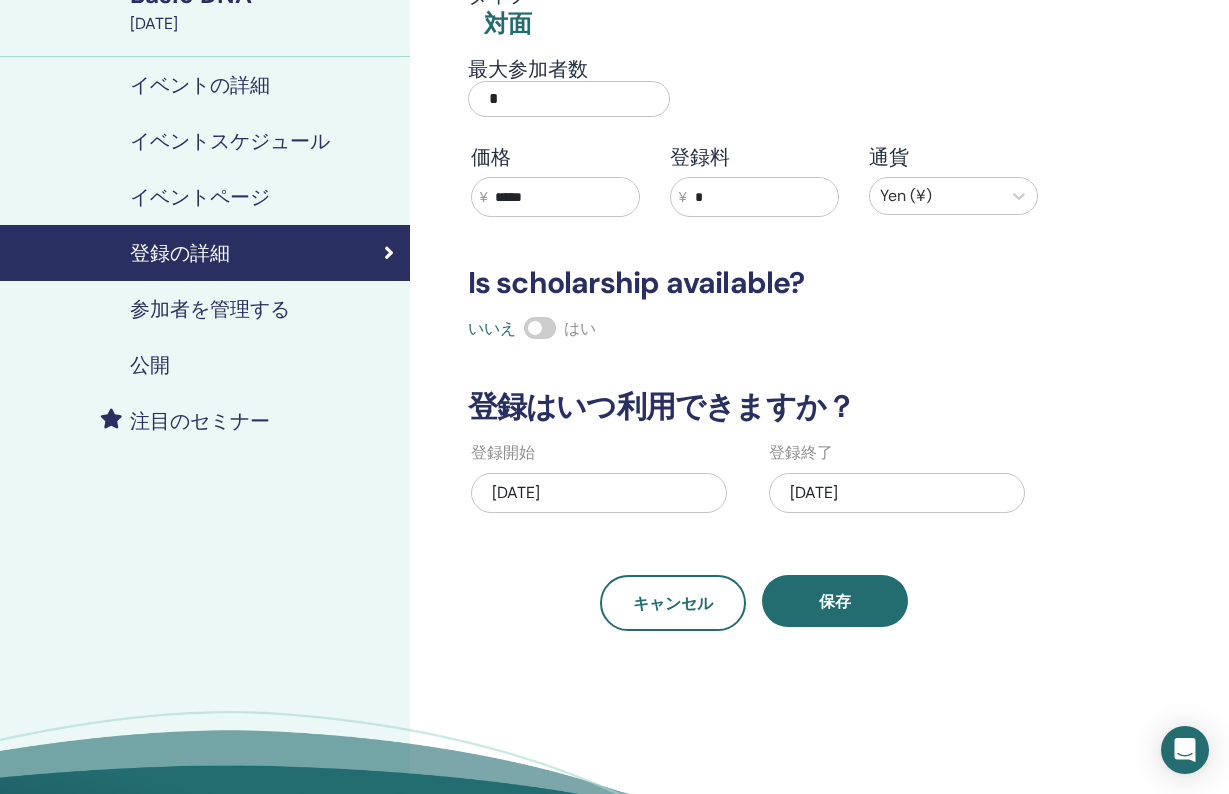 scroll, scrollTop: 187, scrollLeft: 0, axis: vertical 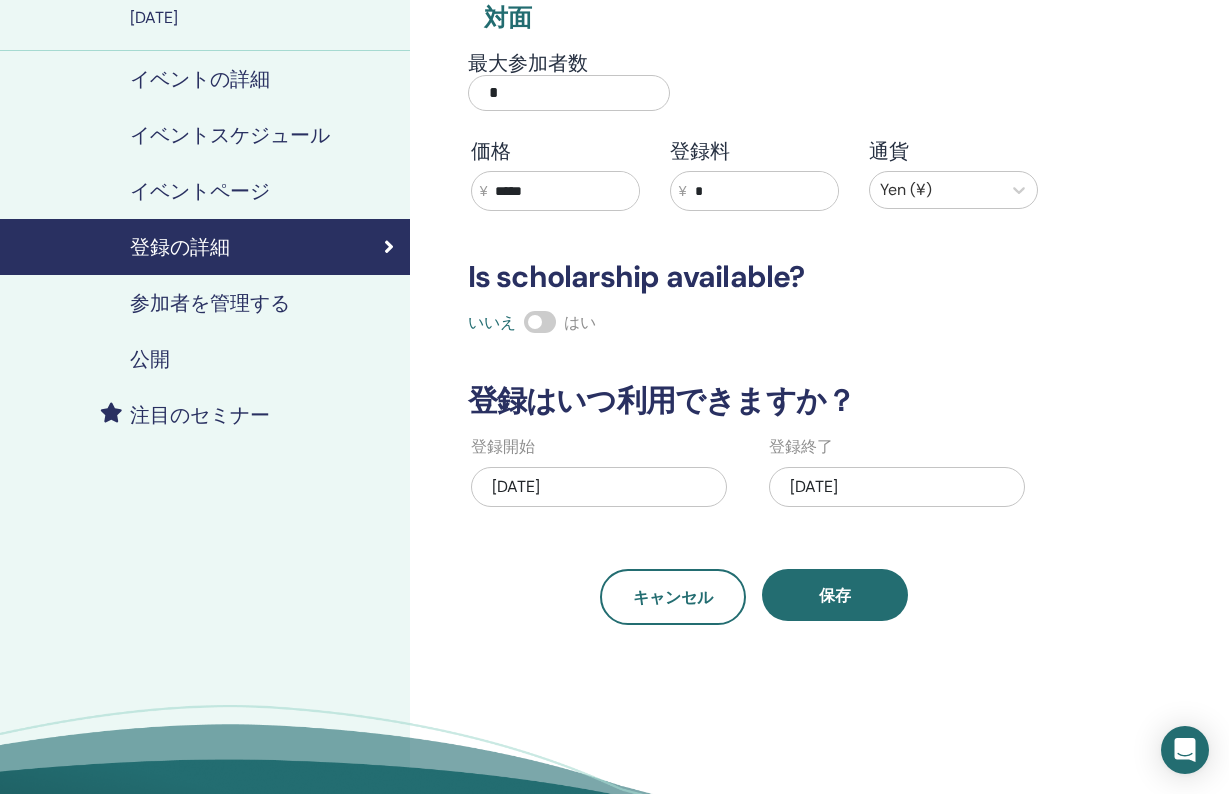 click on "公開" at bounding box center (150, 359) 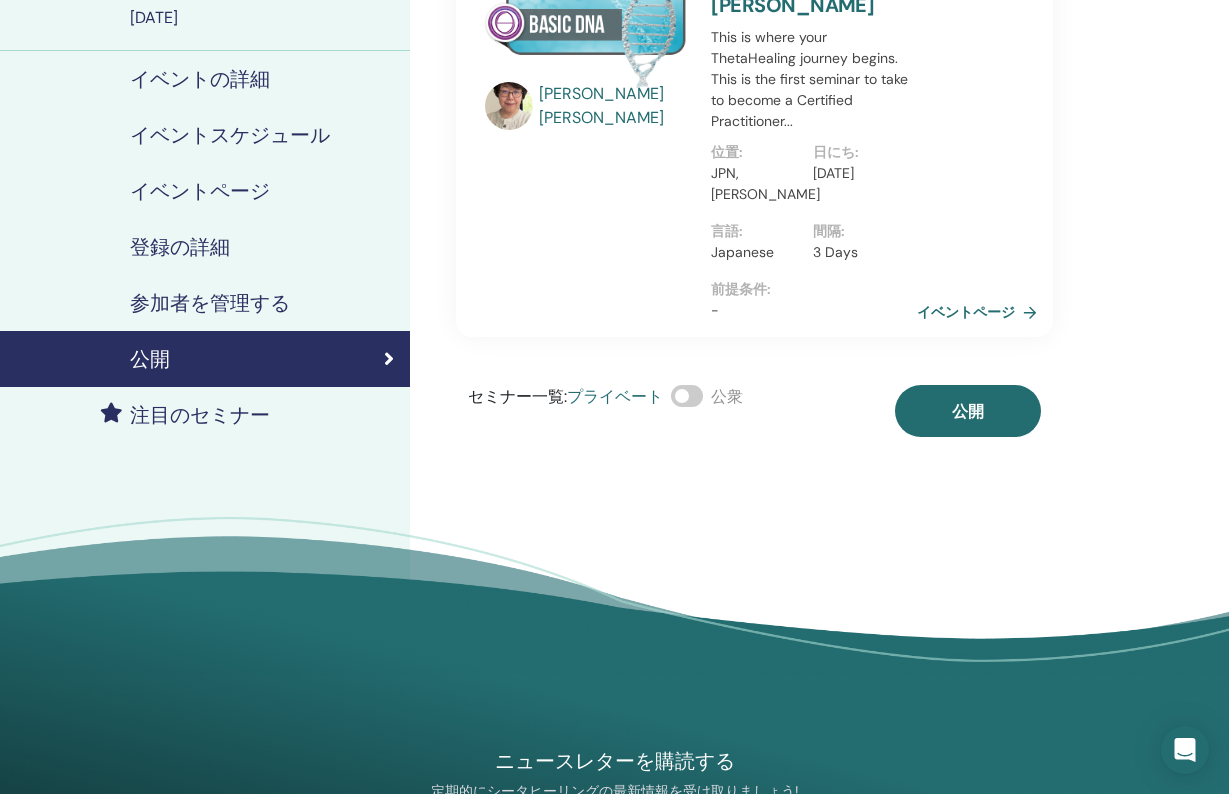 click on "イベントページ" at bounding box center [981, 312] 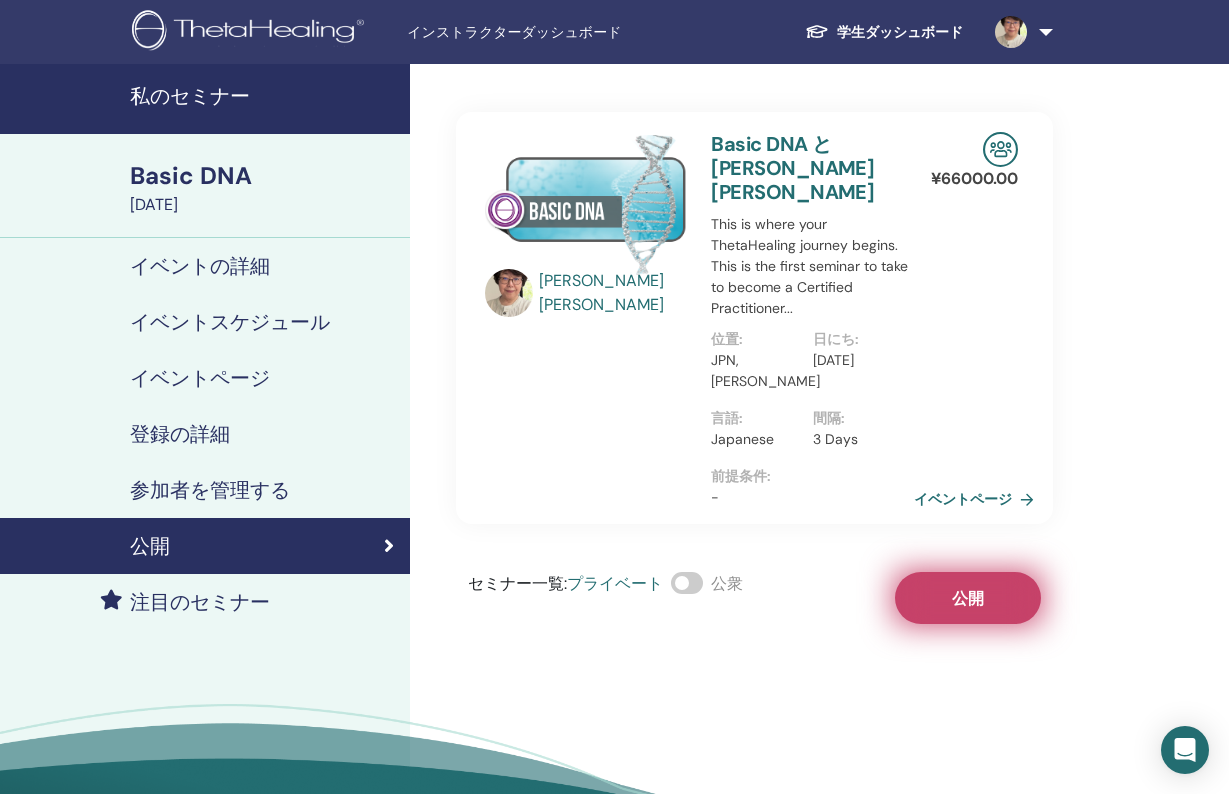click on "公開" at bounding box center [968, 598] 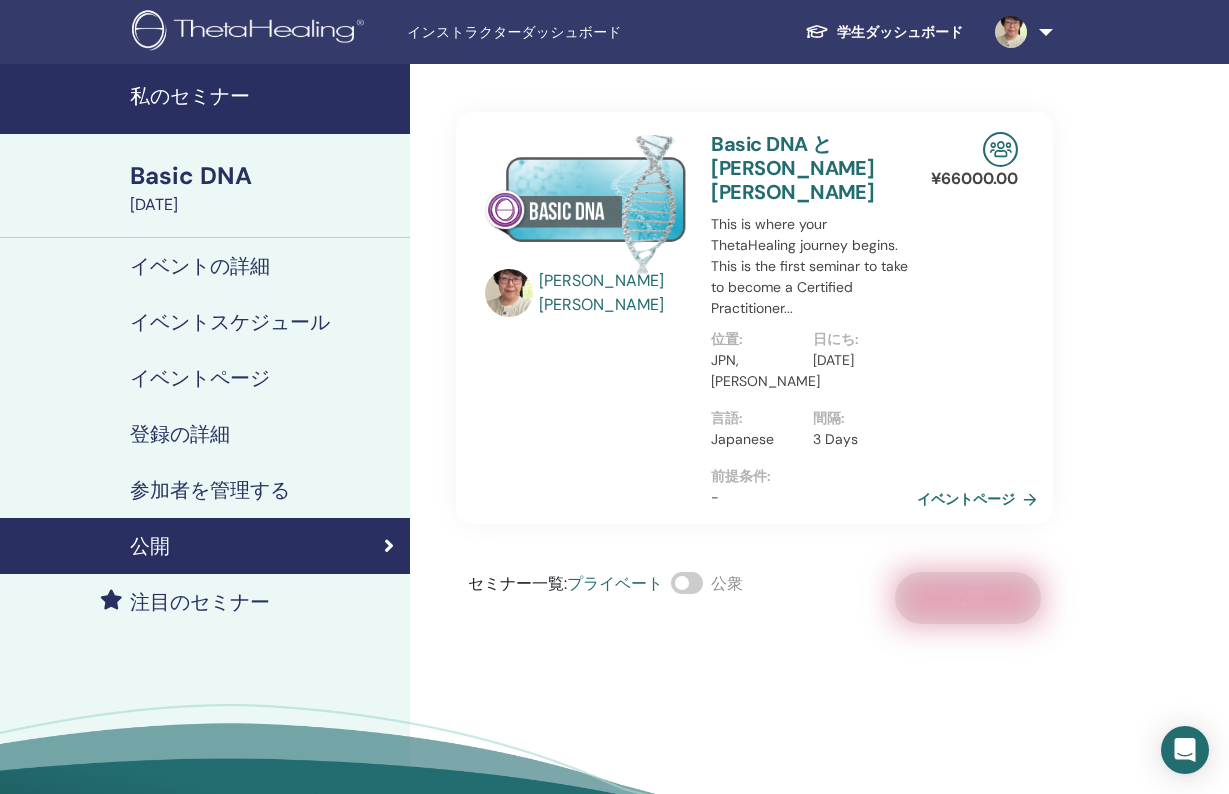 click on "イベントページ" at bounding box center [981, 499] 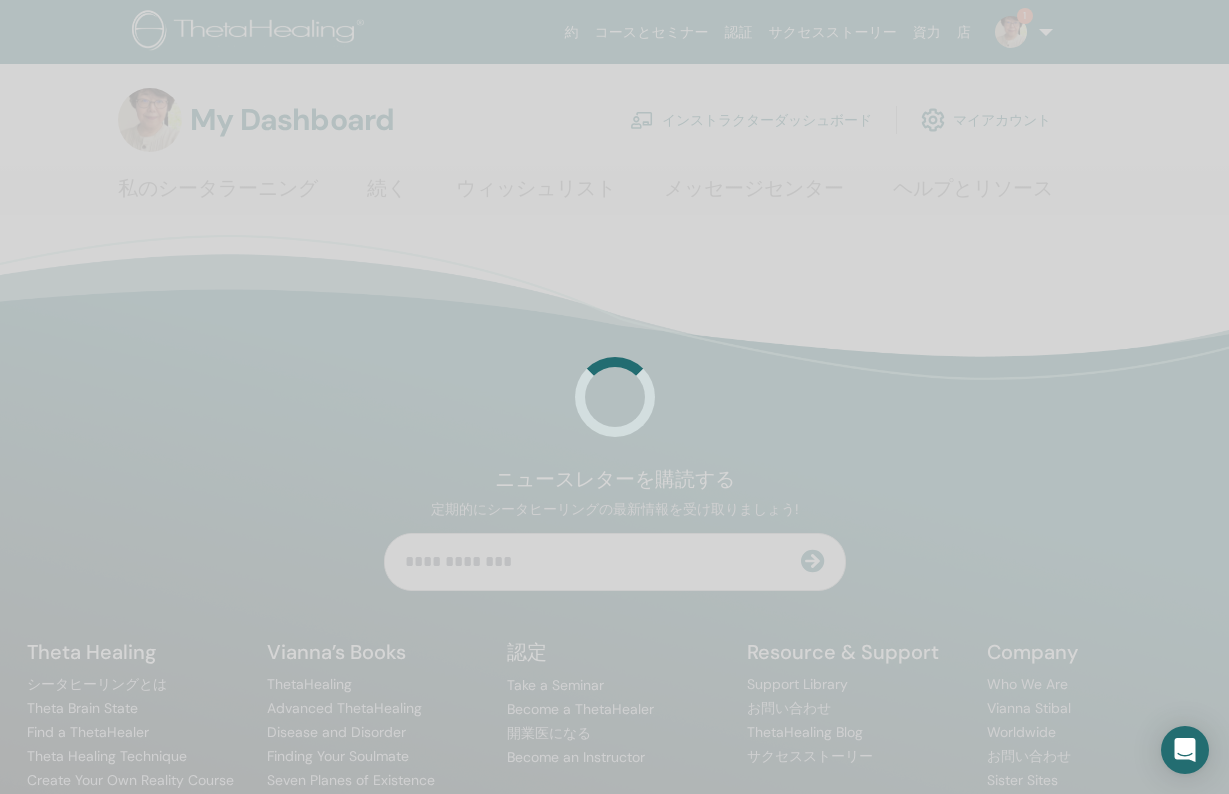 scroll, scrollTop: 0, scrollLeft: 0, axis: both 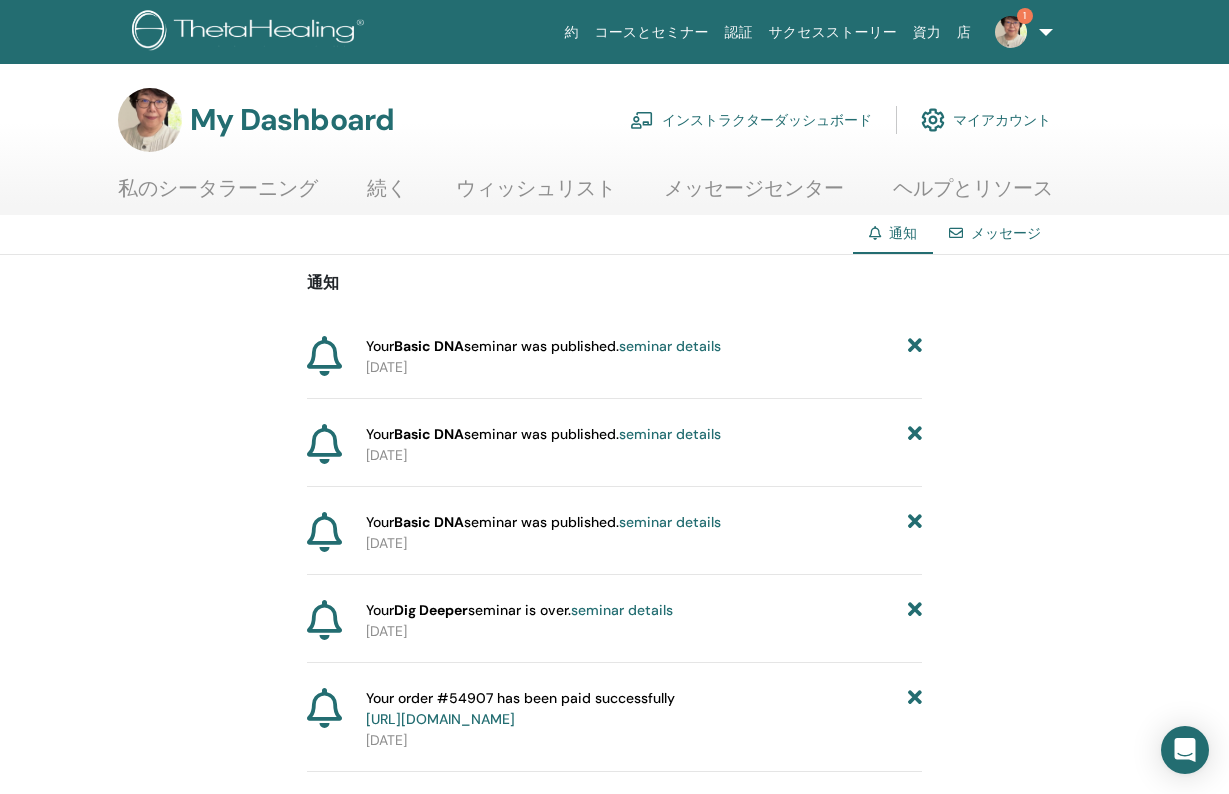 click at bounding box center (915, 709) 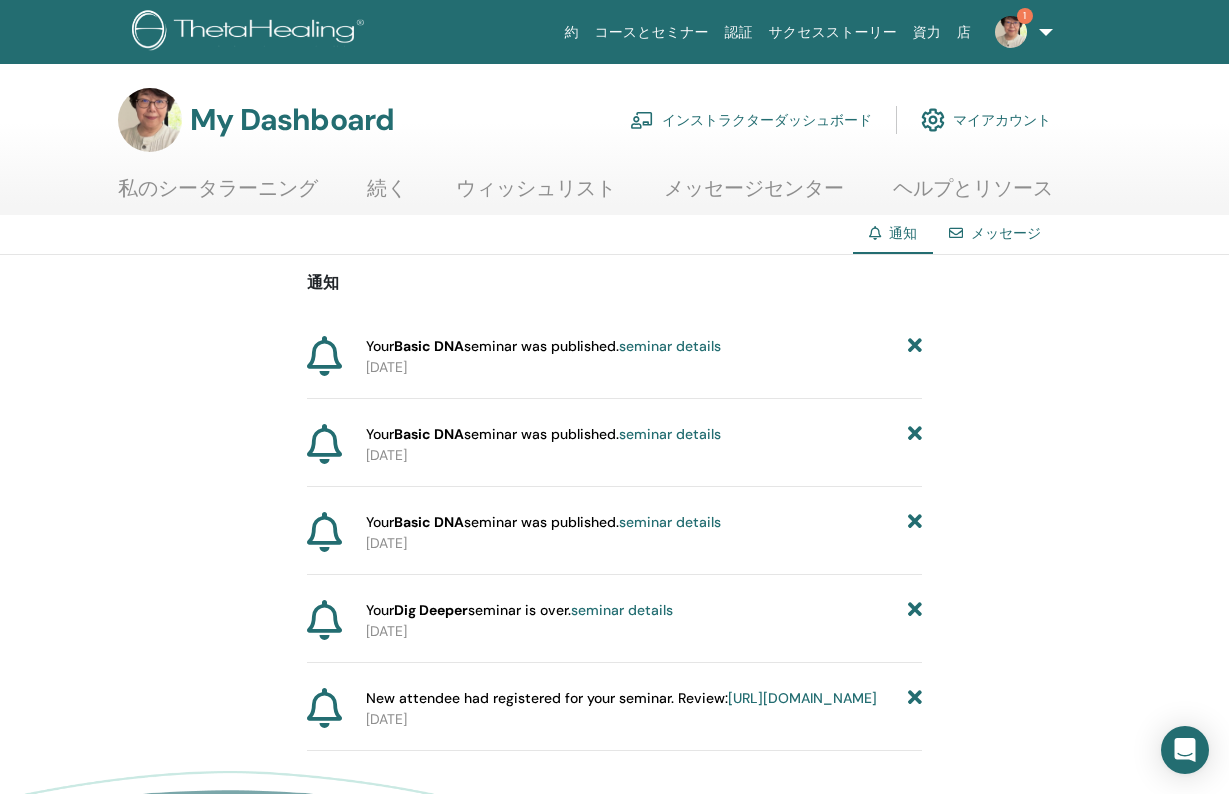 click at bounding box center (915, 698) 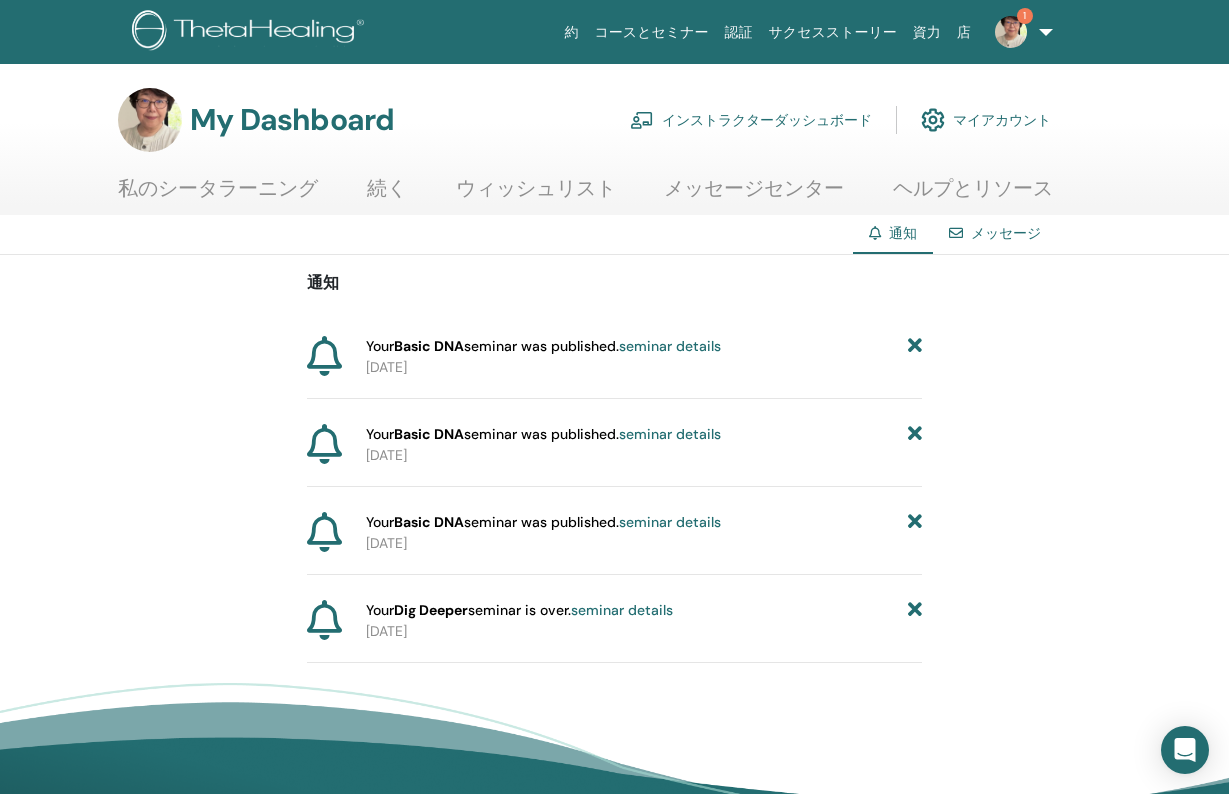 click at bounding box center (915, 610) 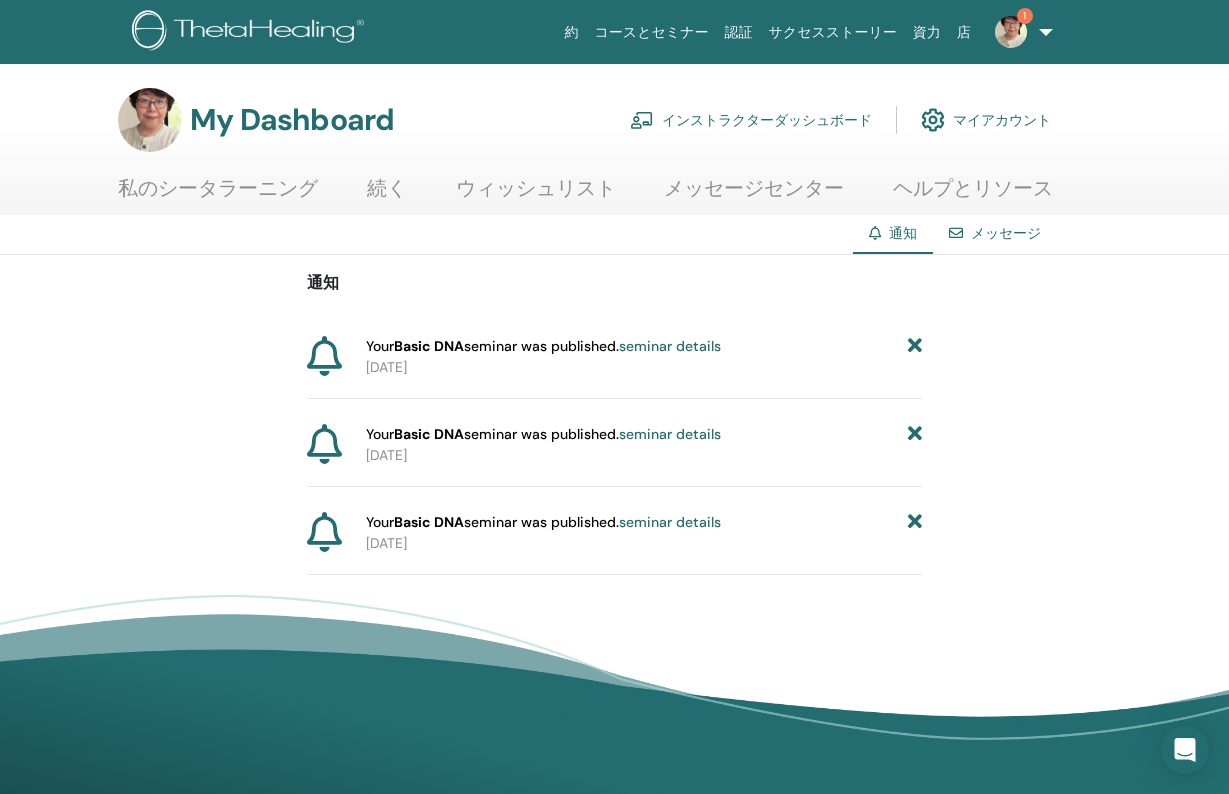 click at bounding box center [1011, 32] 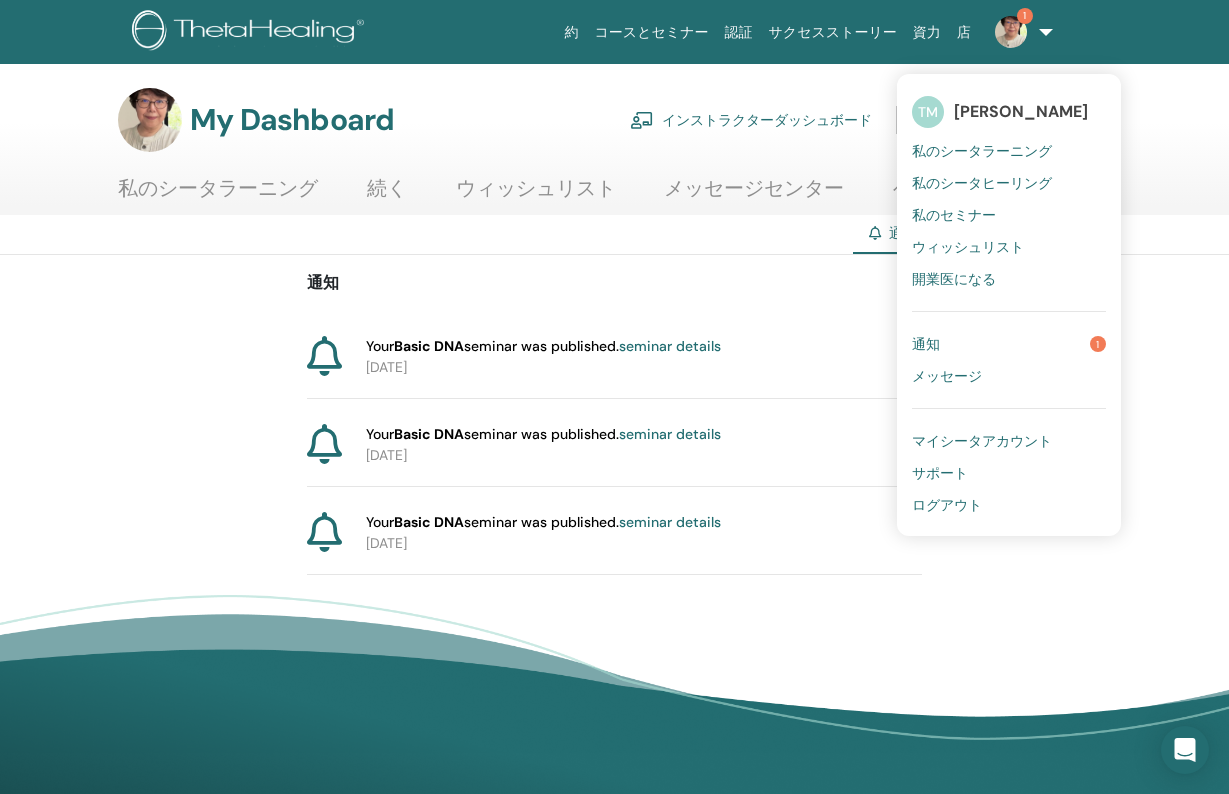 click on "通知 Your  Basic DNA  seminar was published.
seminar details
[DATE] Your  Basic DNA  seminar was published.
seminar details
[DATE] Your  Basic DNA  seminar was published.
seminar details
[DATE]" at bounding box center (614, 415) 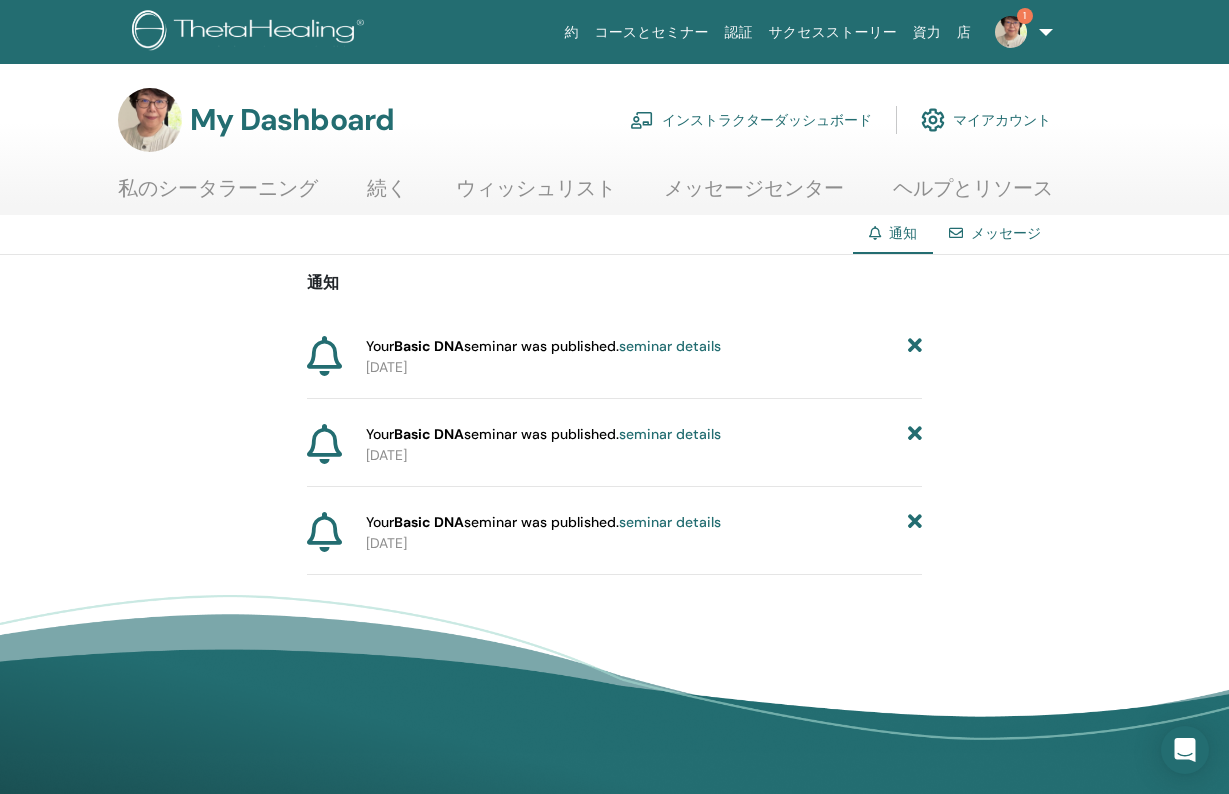 click on "[DATE]" at bounding box center [643, 367] 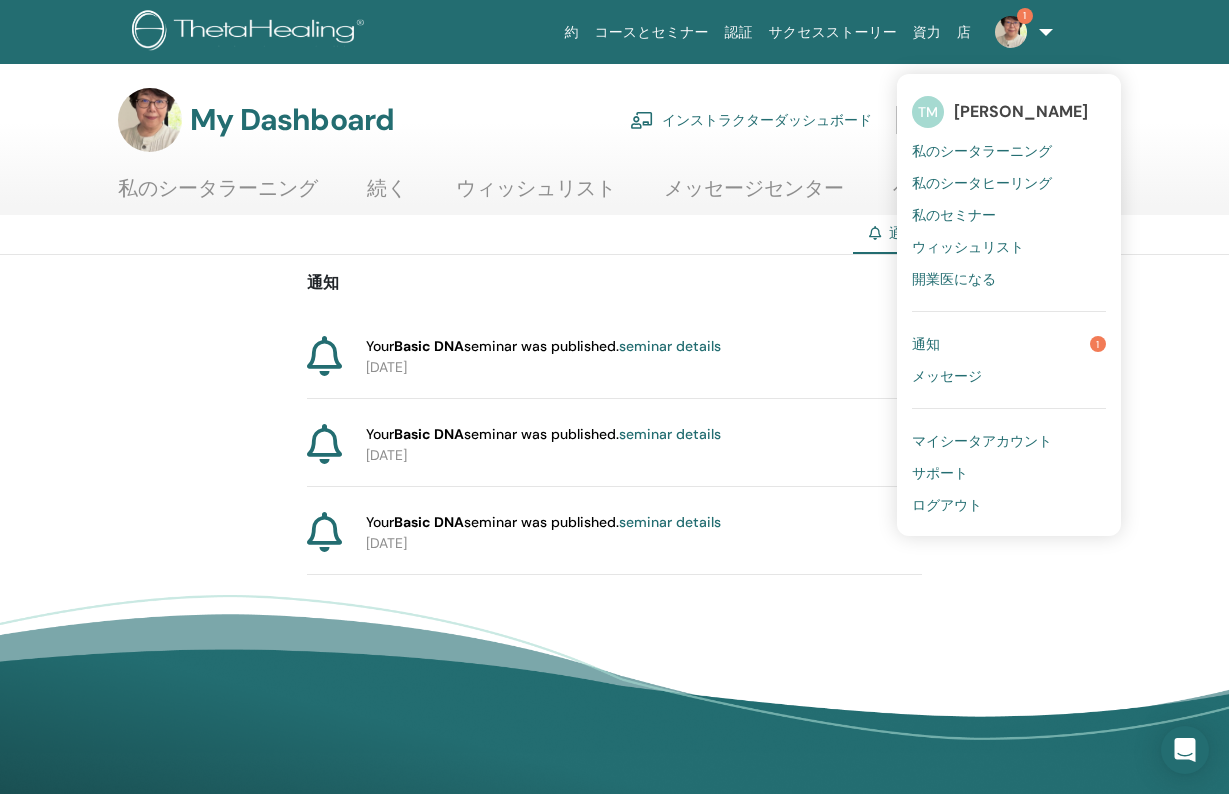 click on "ログアウト" at bounding box center (947, 505) 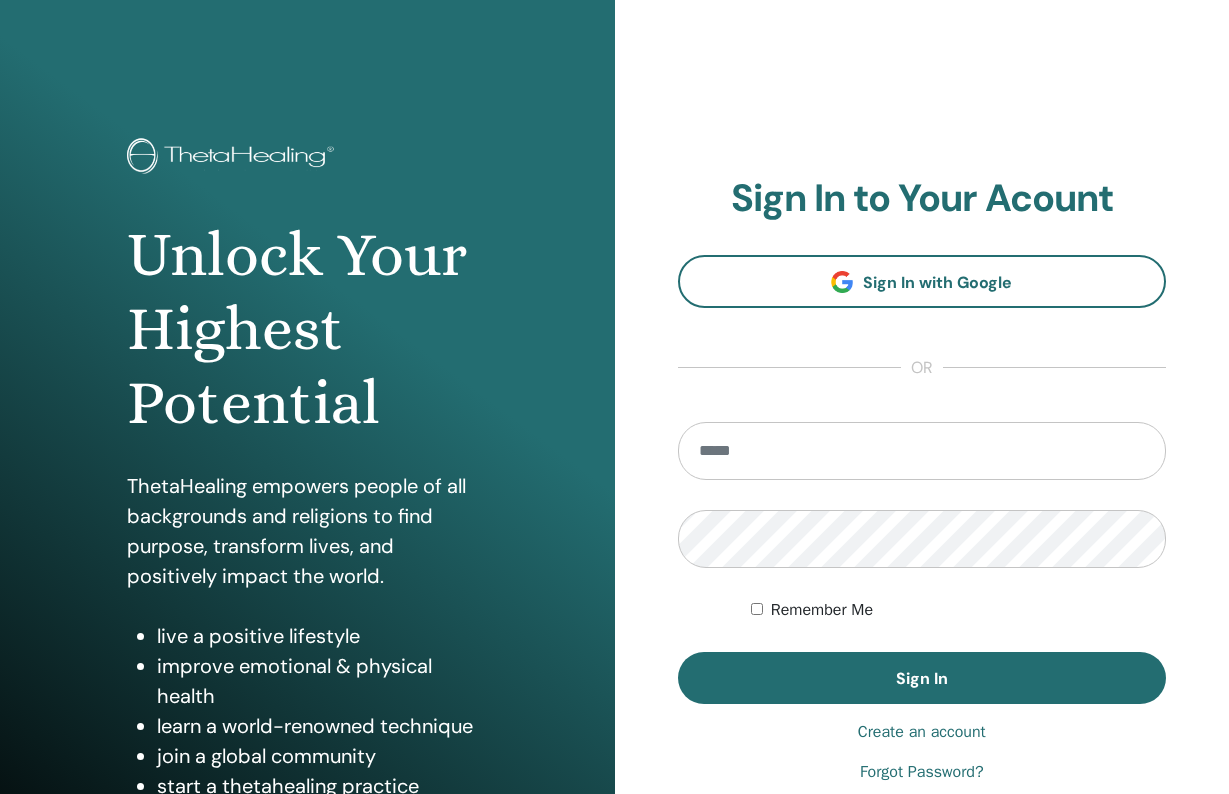 scroll, scrollTop: 0, scrollLeft: 0, axis: both 